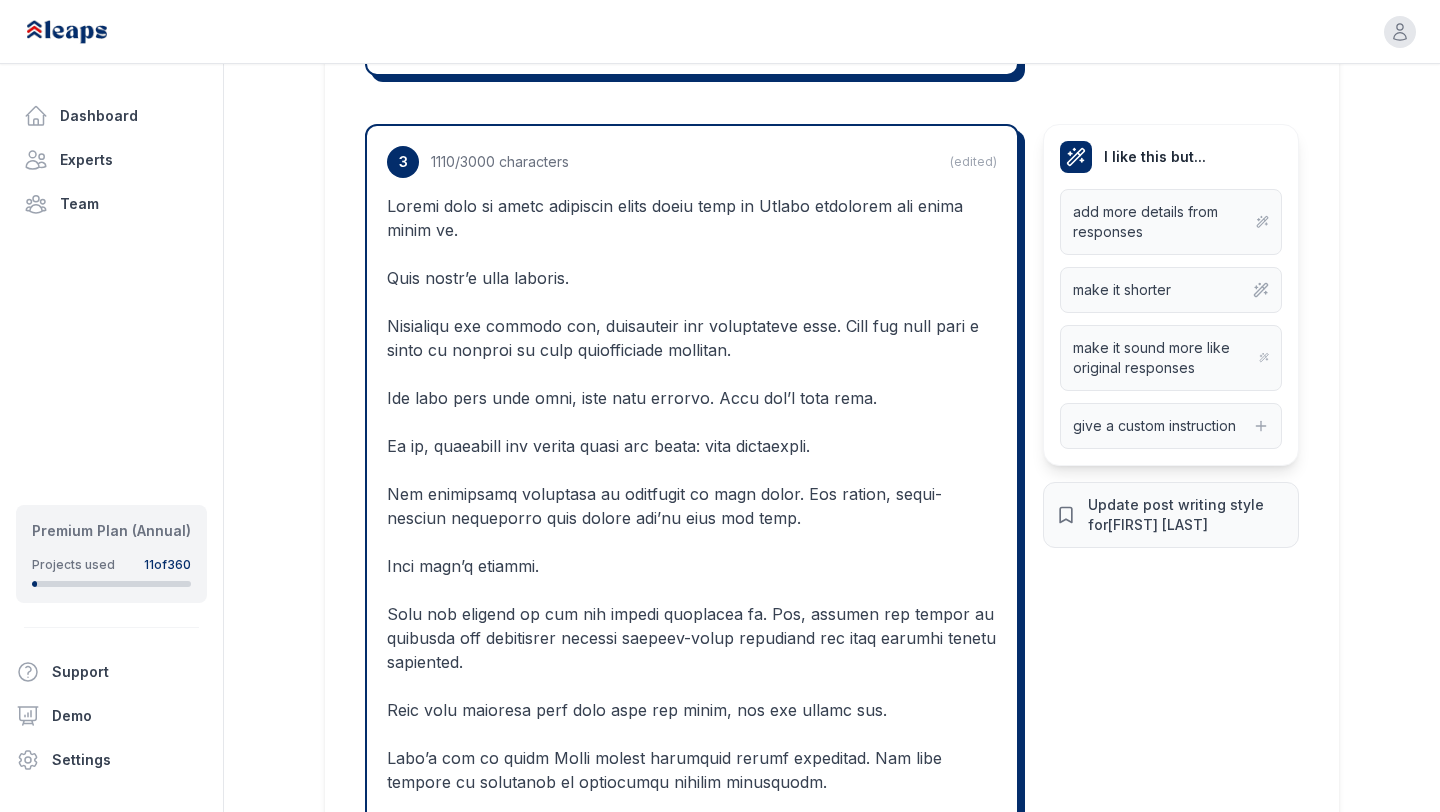 scroll, scrollTop: 3065, scrollLeft: 0, axis: vertical 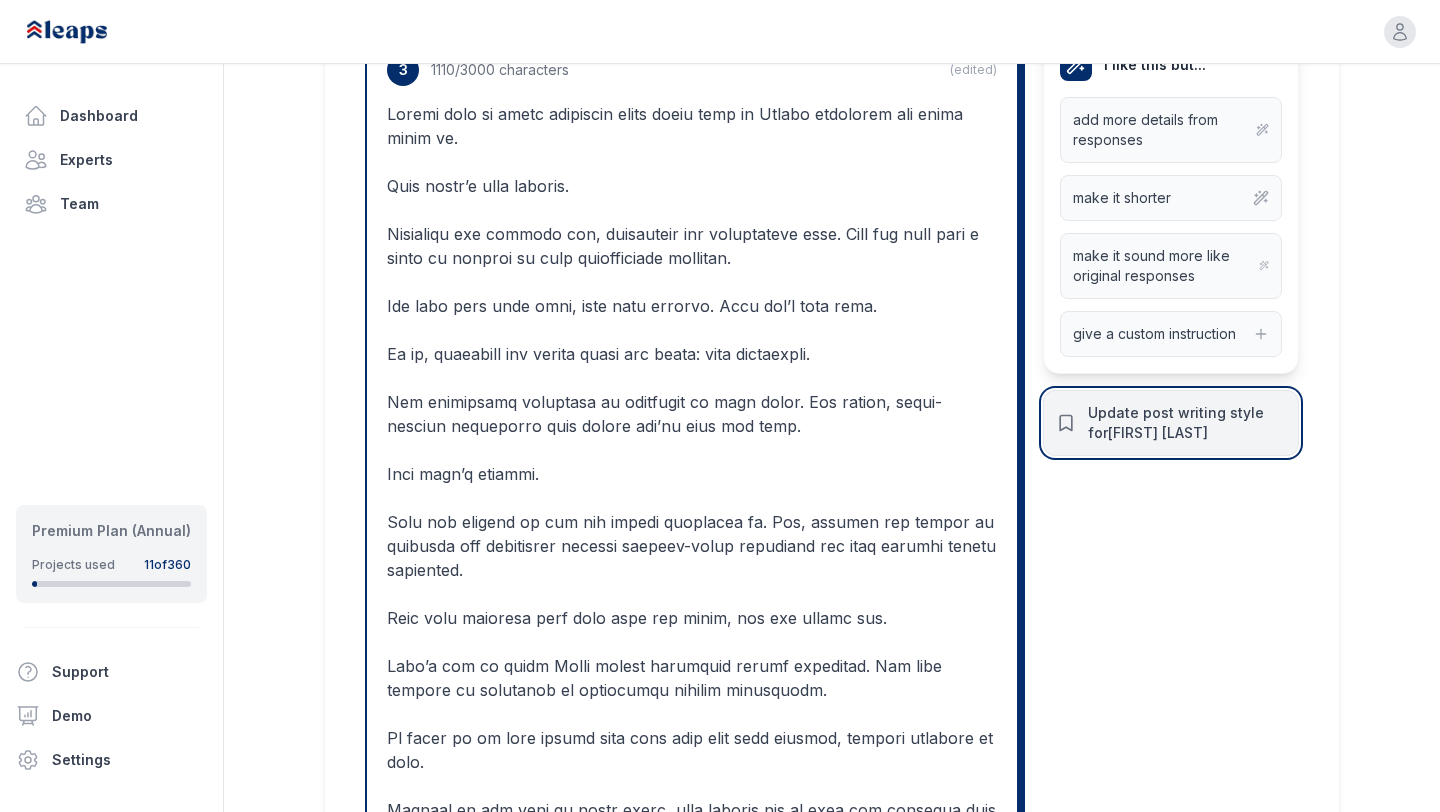 click on "Update post writing style for [PERSON]" at bounding box center [1187, 423] 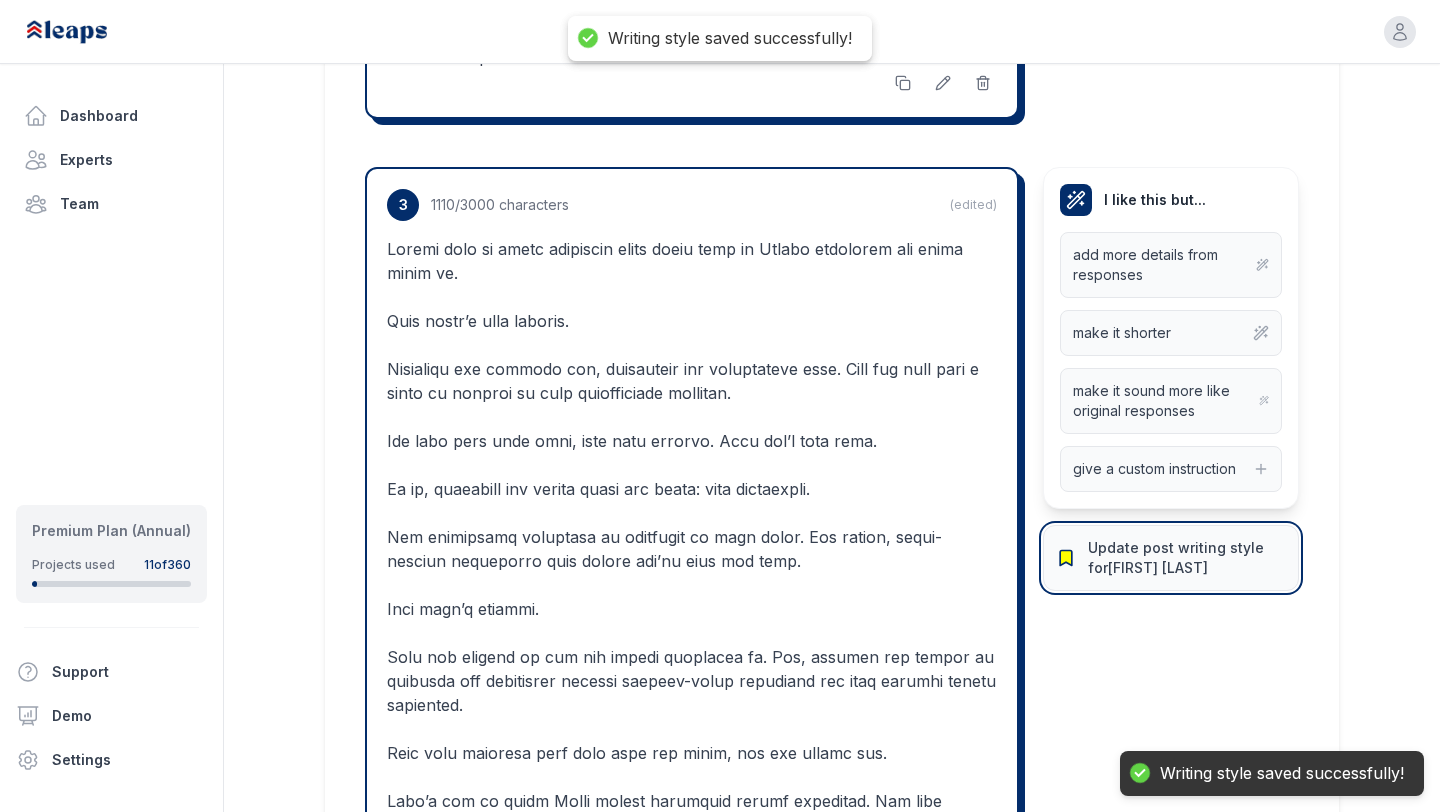 scroll, scrollTop: 2875, scrollLeft: 0, axis: vertical 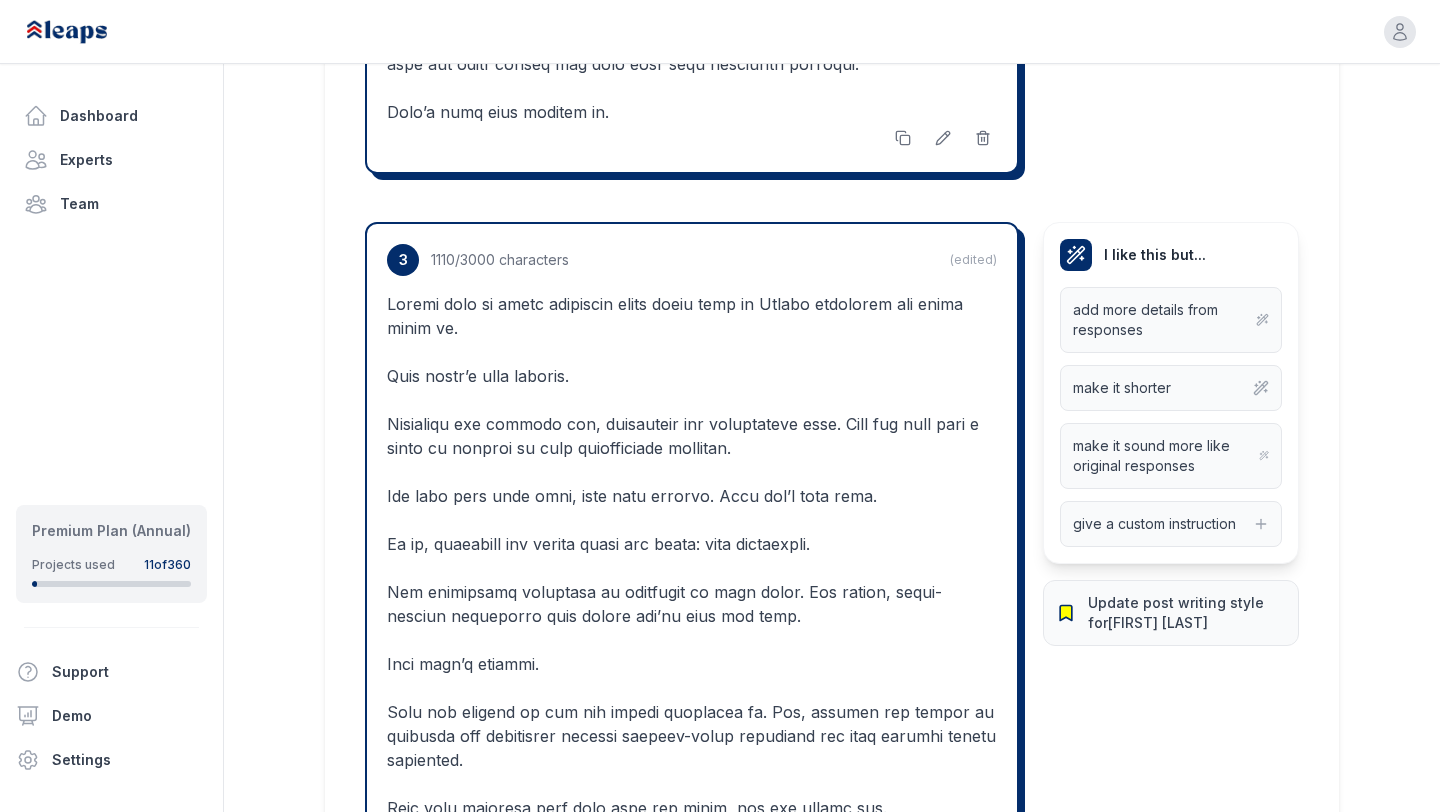click at bounding box center (692, 688) 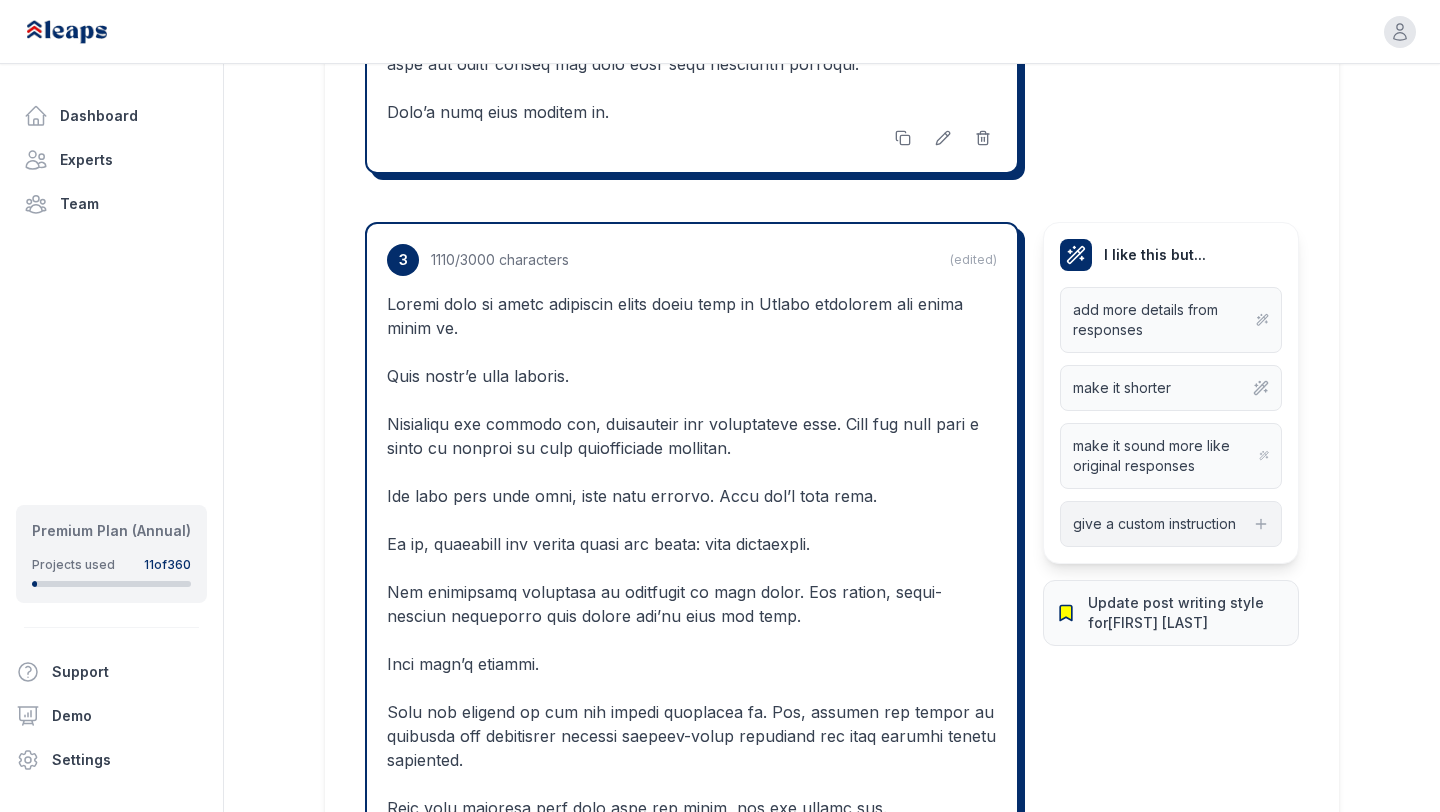 click on "give a custom instruction" at bounding box center (1154, 524) 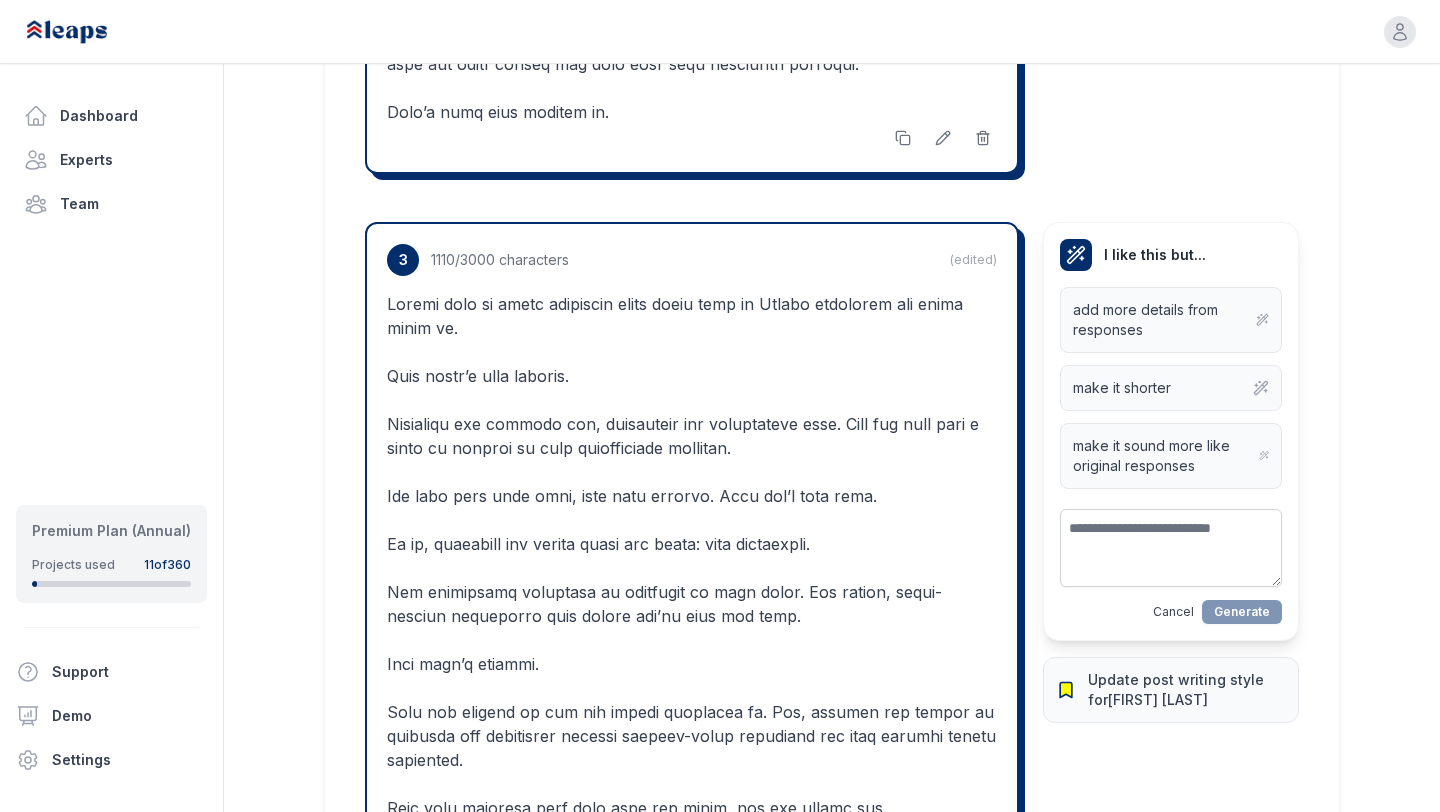 click on "Cancel" at bounding box center (1173, 612) 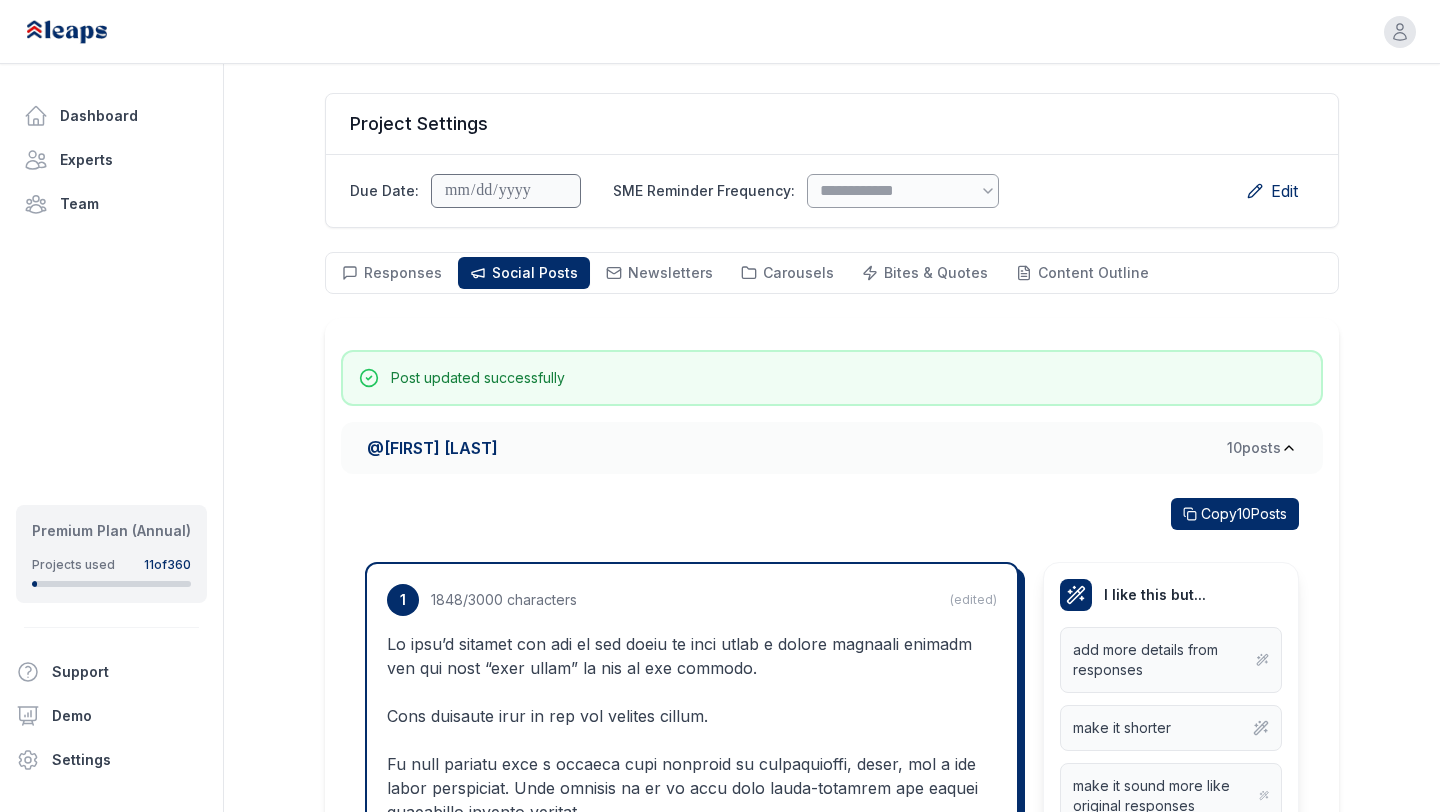 scroll, scrollTop: 137, scrollLeft: 0, axis: vertical 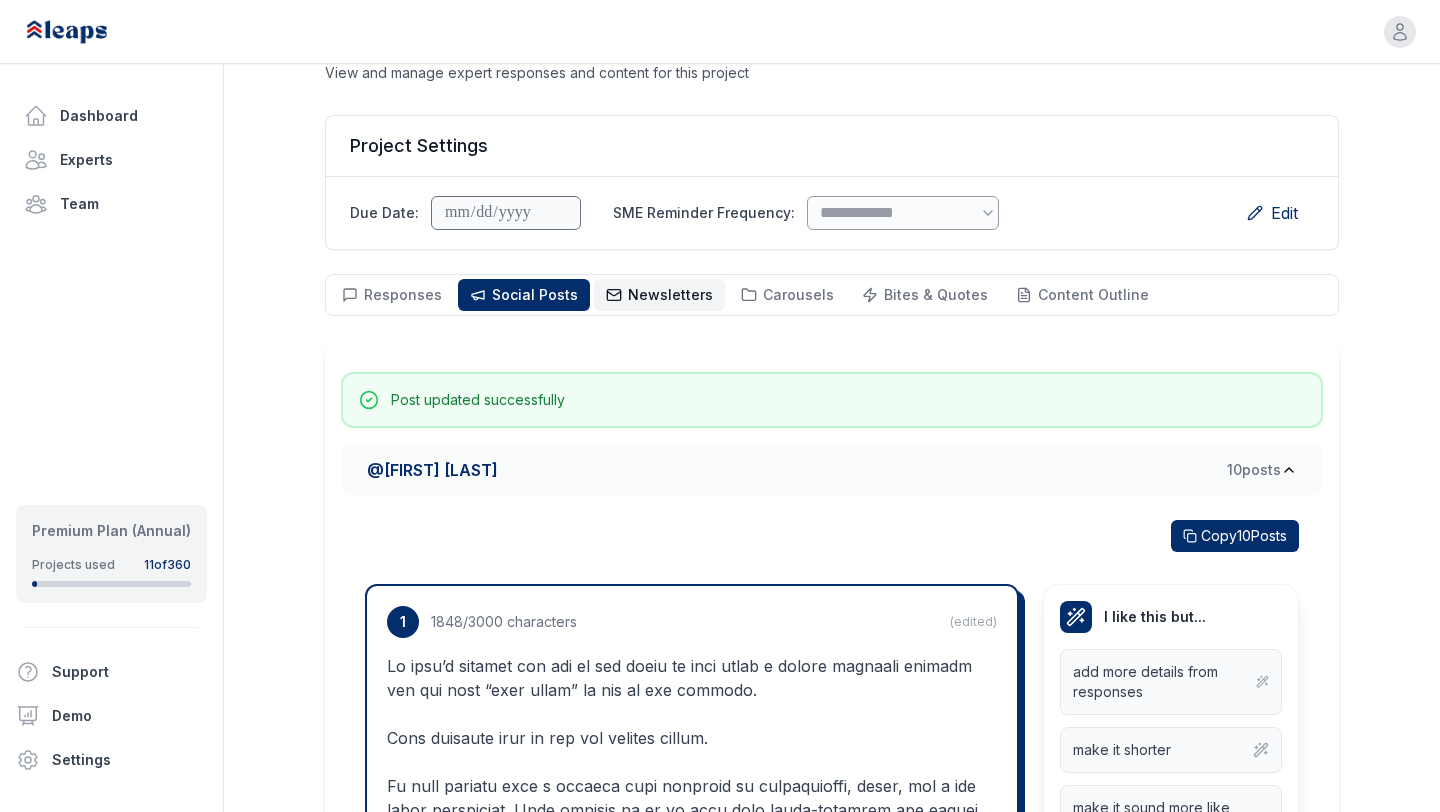click on "Newsletters" at bounding box center (670, 294) 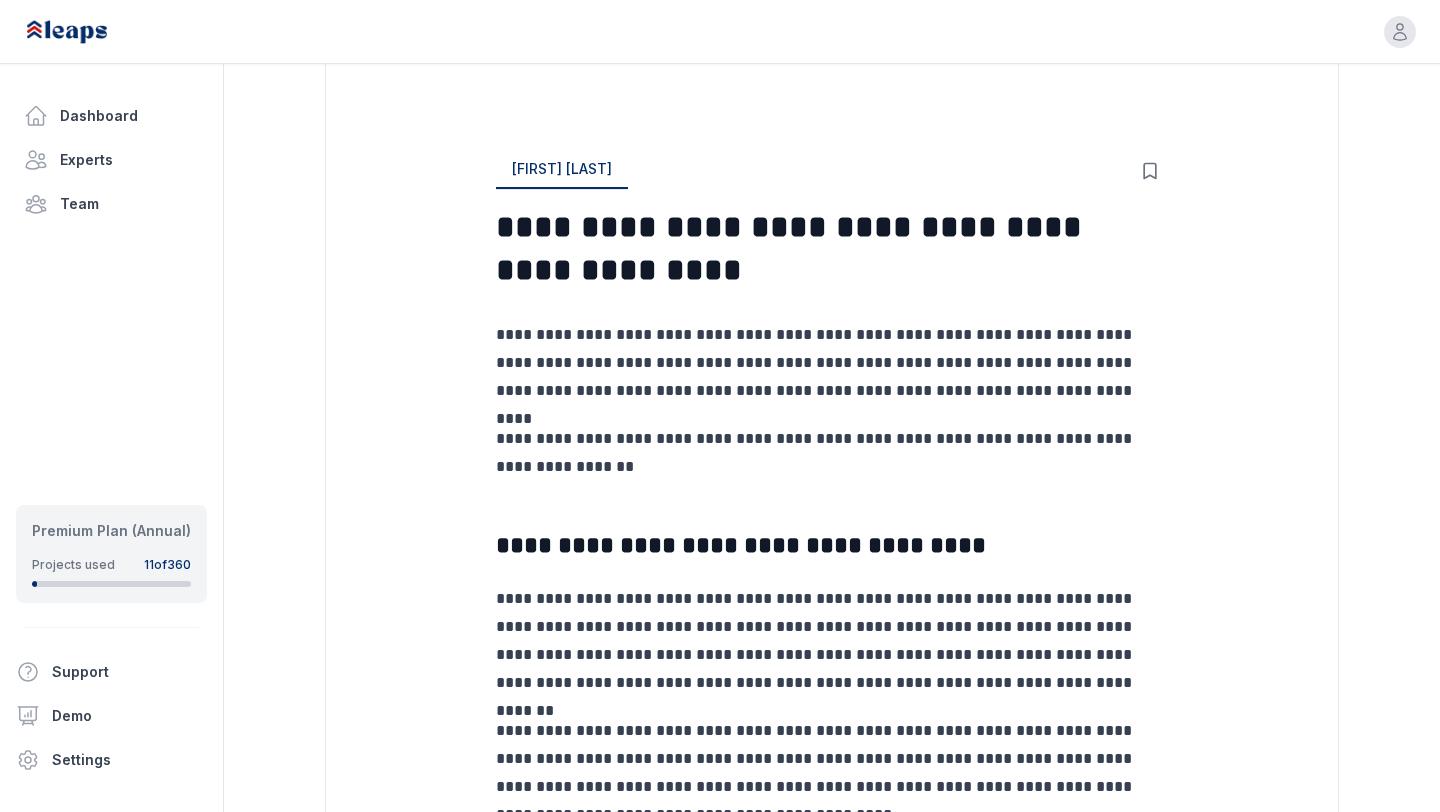 scroll, scrollTop: 439, scrollLeft: 0, axis: vertical 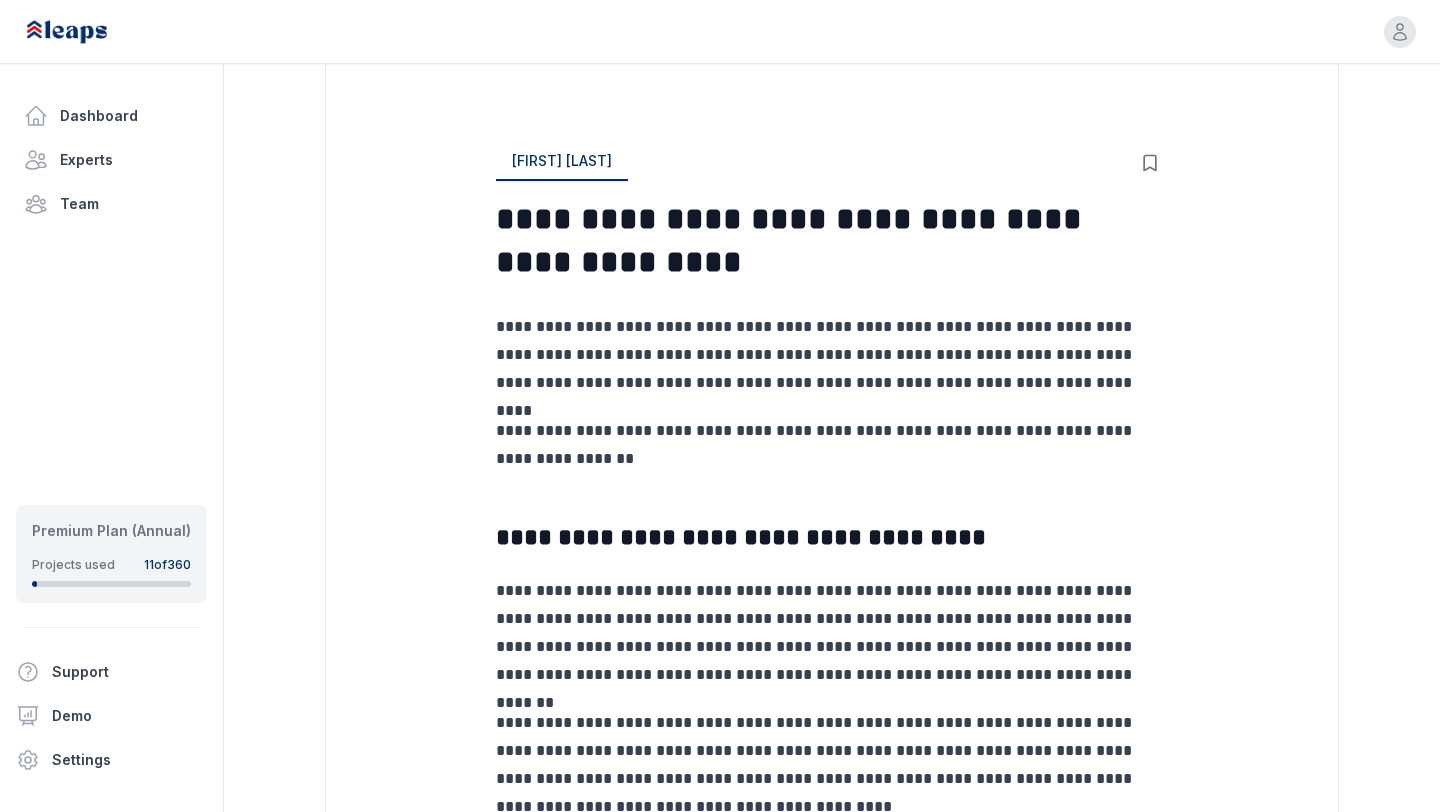 click on "**********" at bounding box center (832, 355) 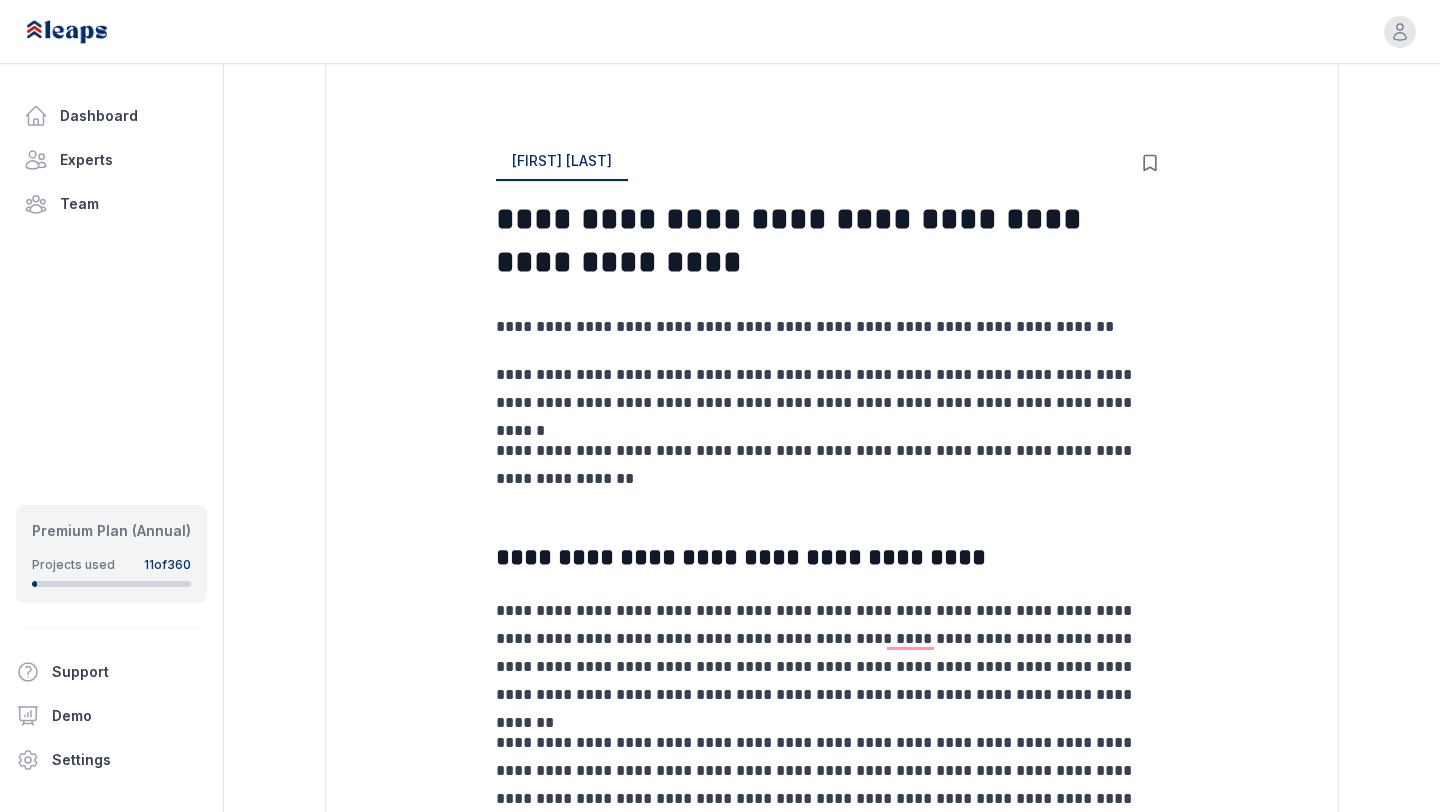 click on "**********" at bounding box center [832, 389] 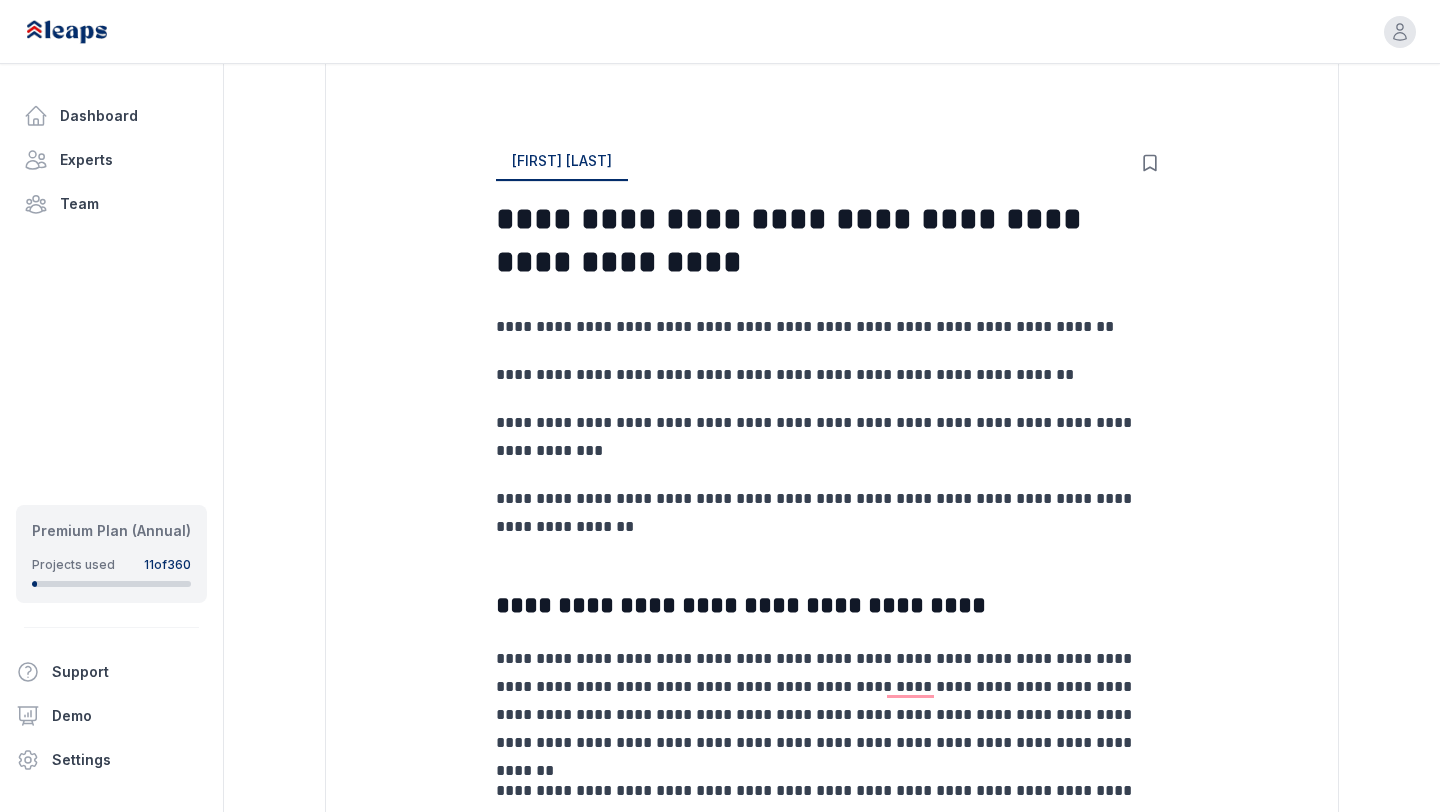 click on "**********" at bounding box center (832, 513) 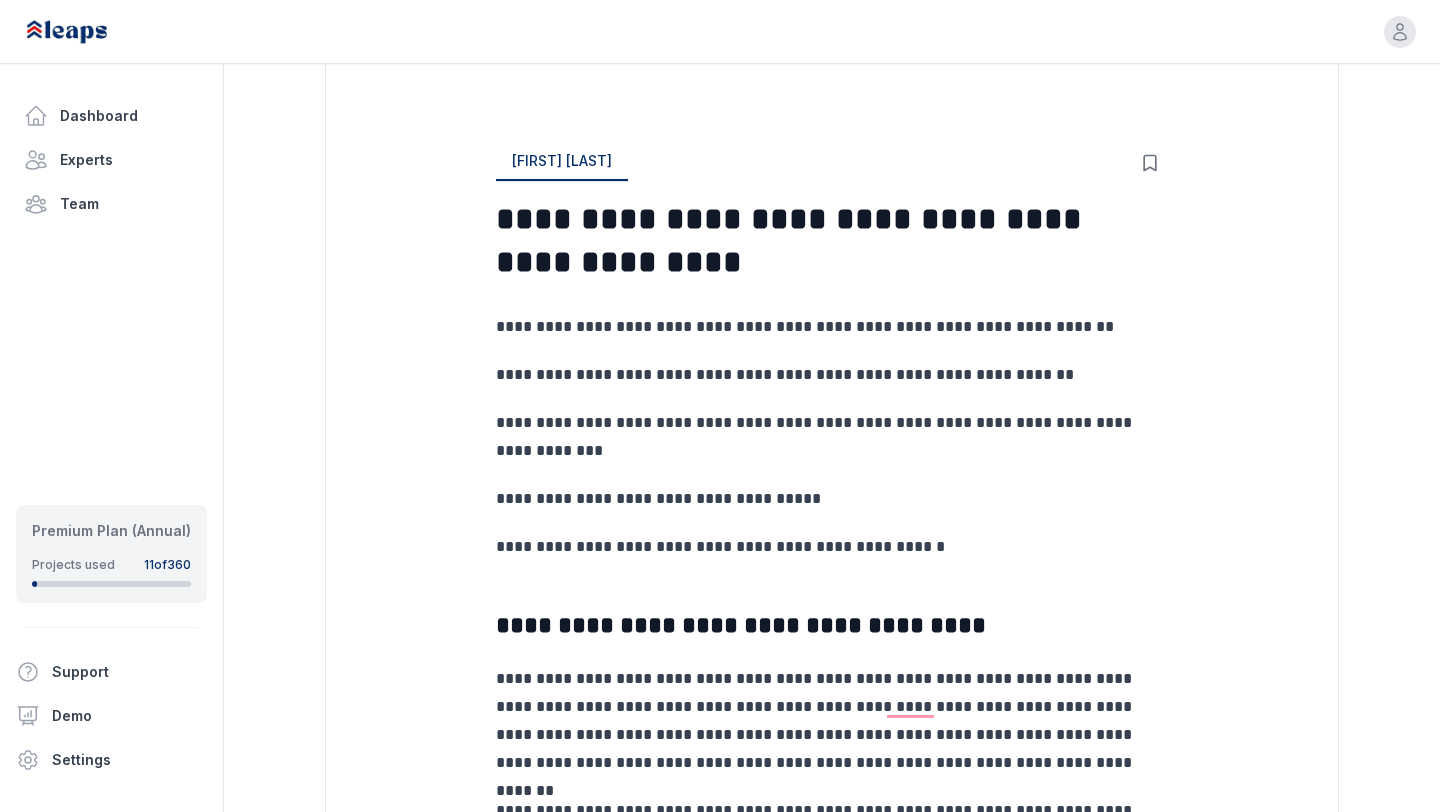 click on "**********" at bounding box center (832, 499) 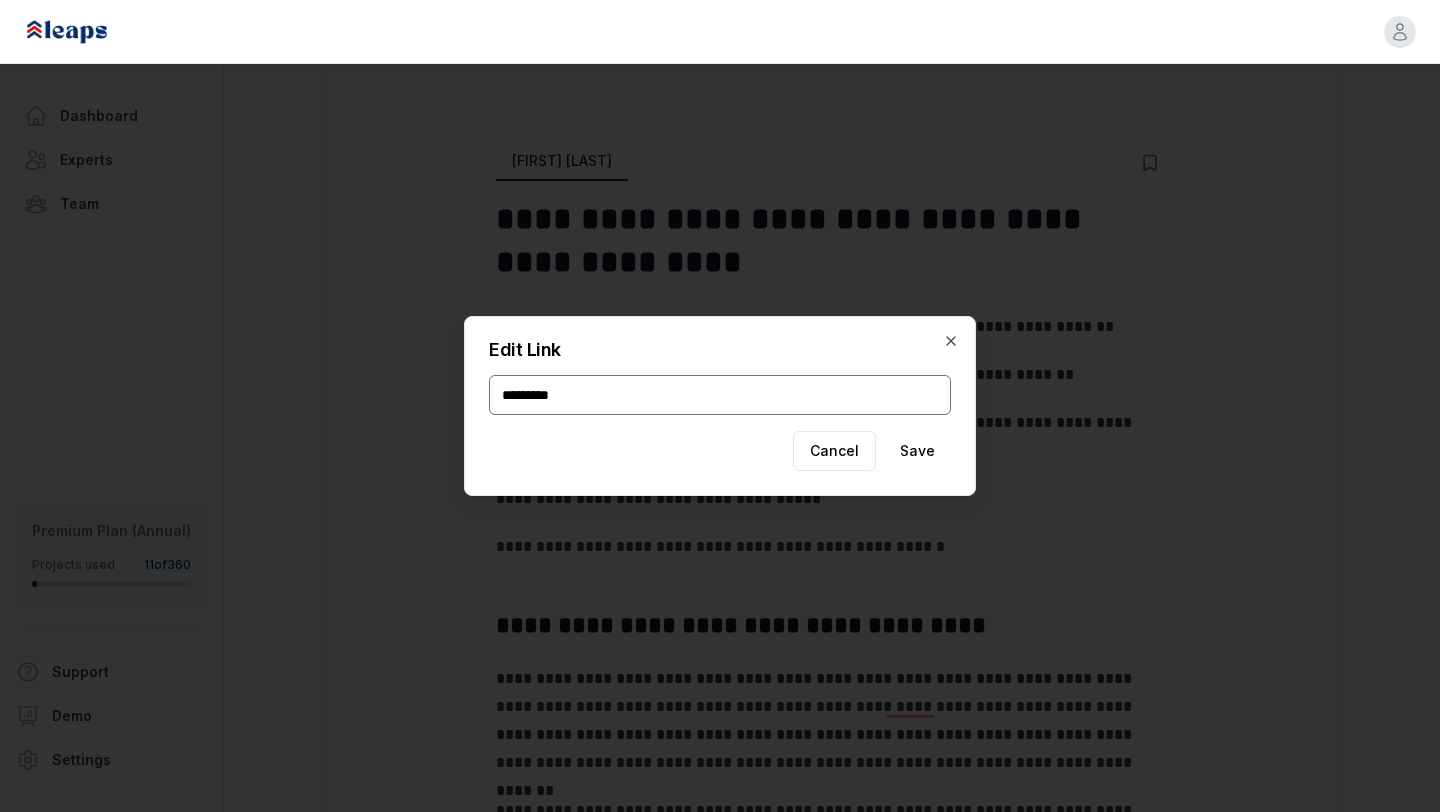 type on "*********" 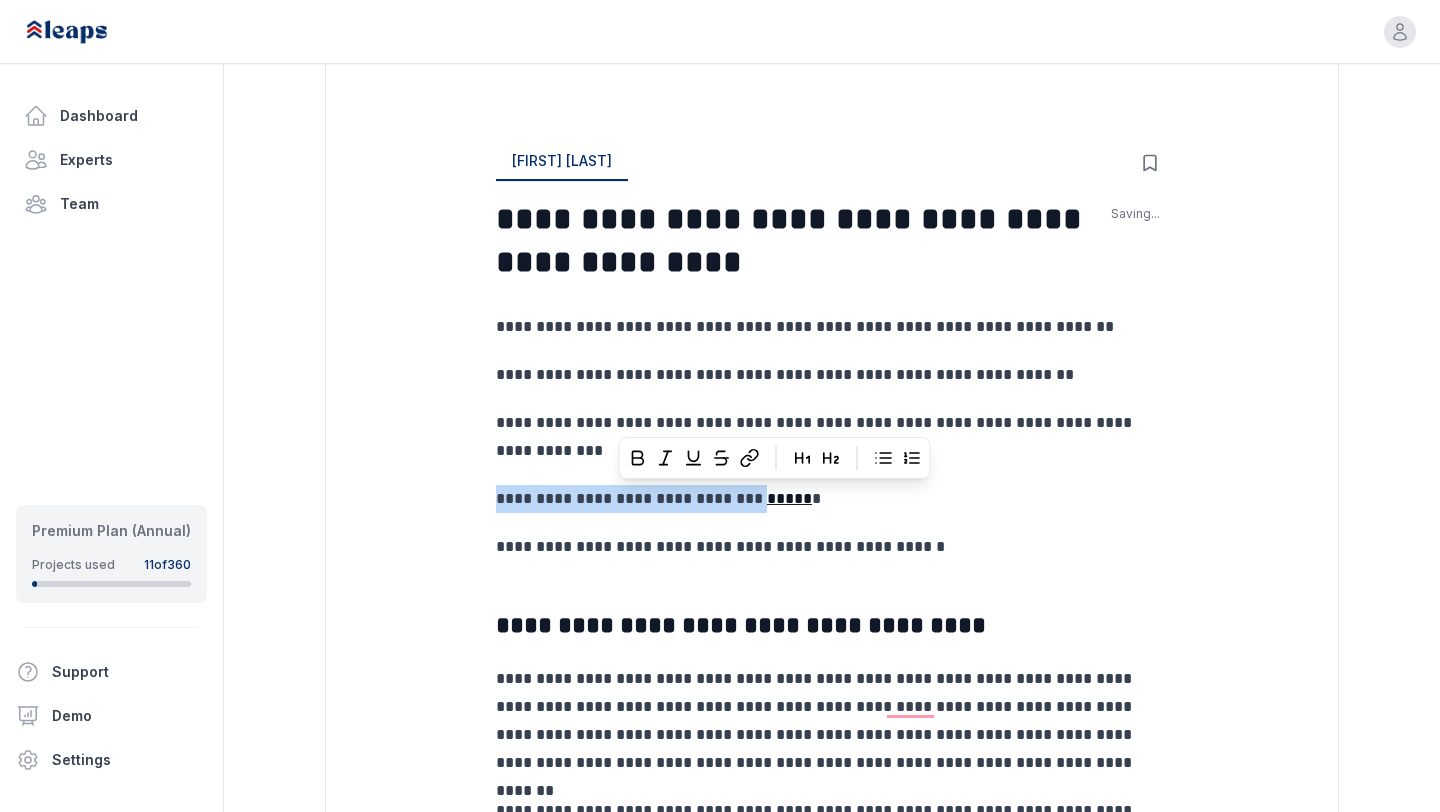 click on "**********" at bounding box center (832, 437) 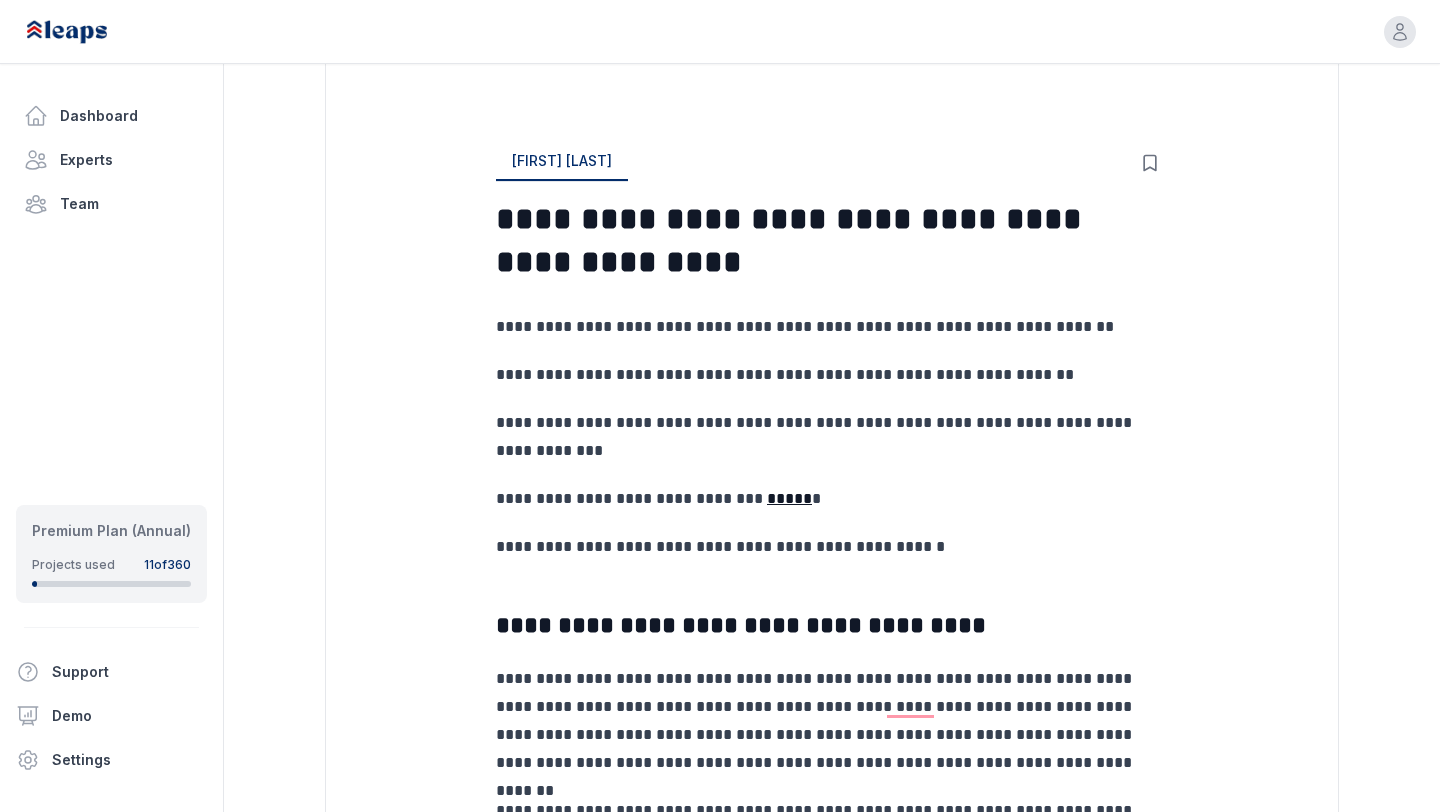 click 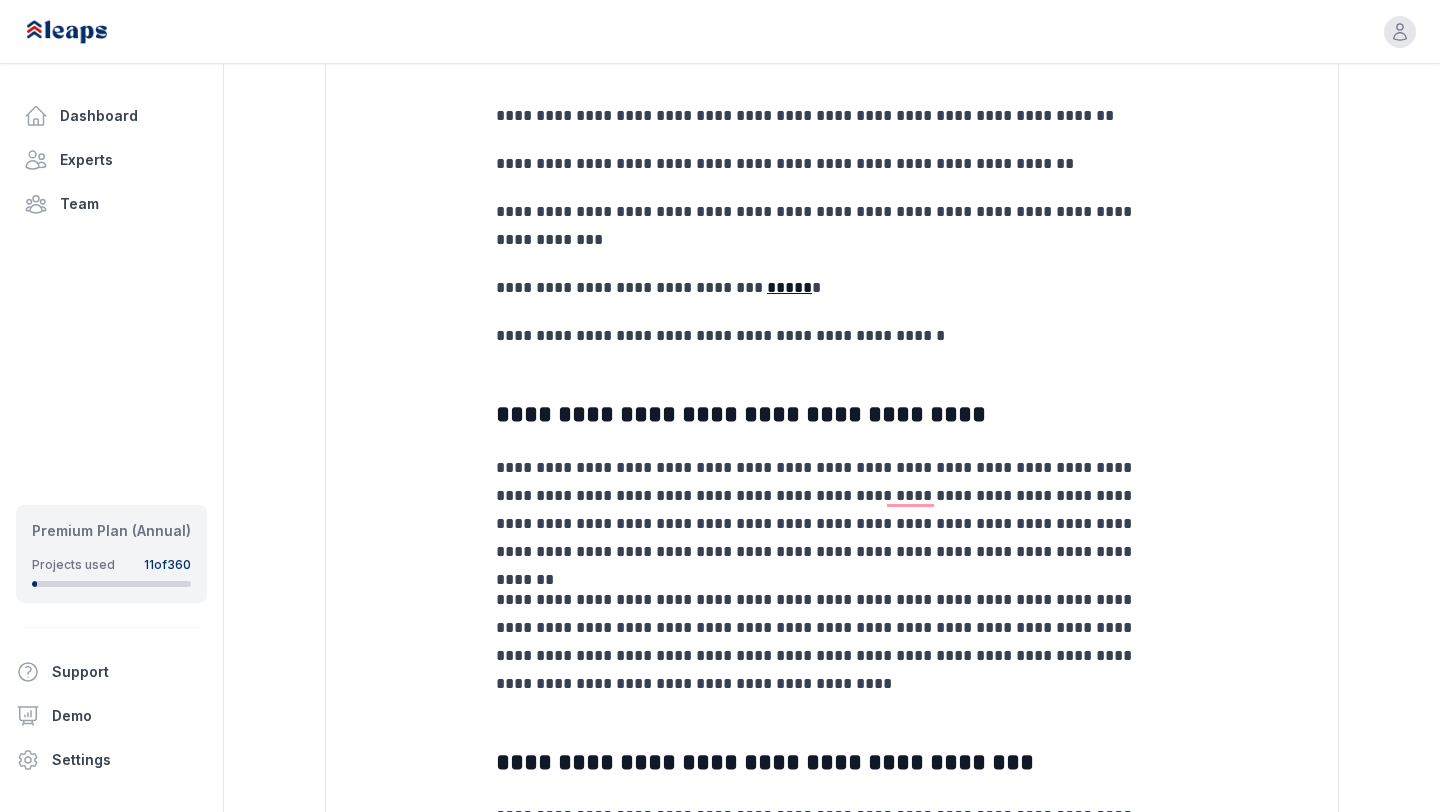 scroll, scrollTop: 651, scrollLeft: 0, axis: vertical 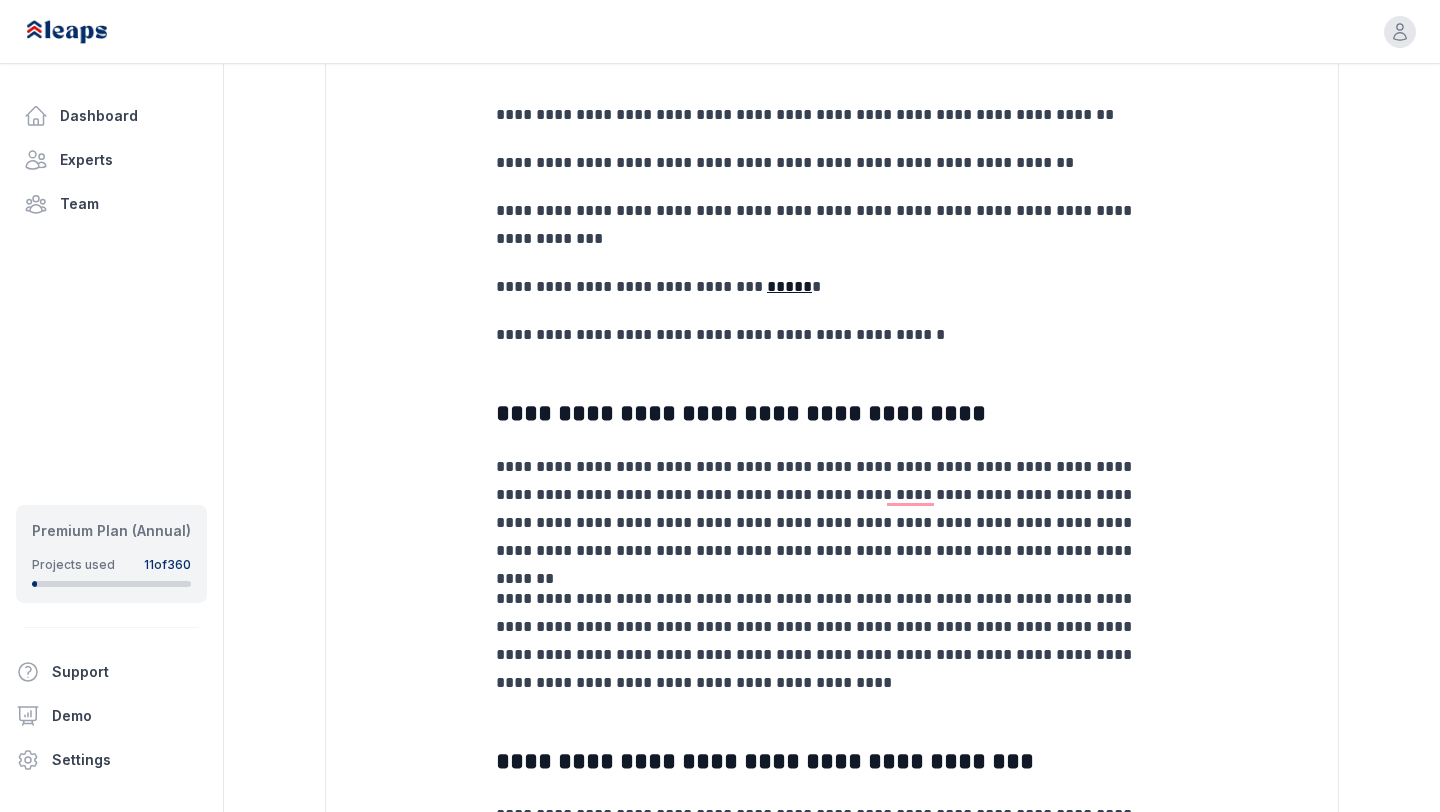 click on "**********" at bounding box center (832, 509) 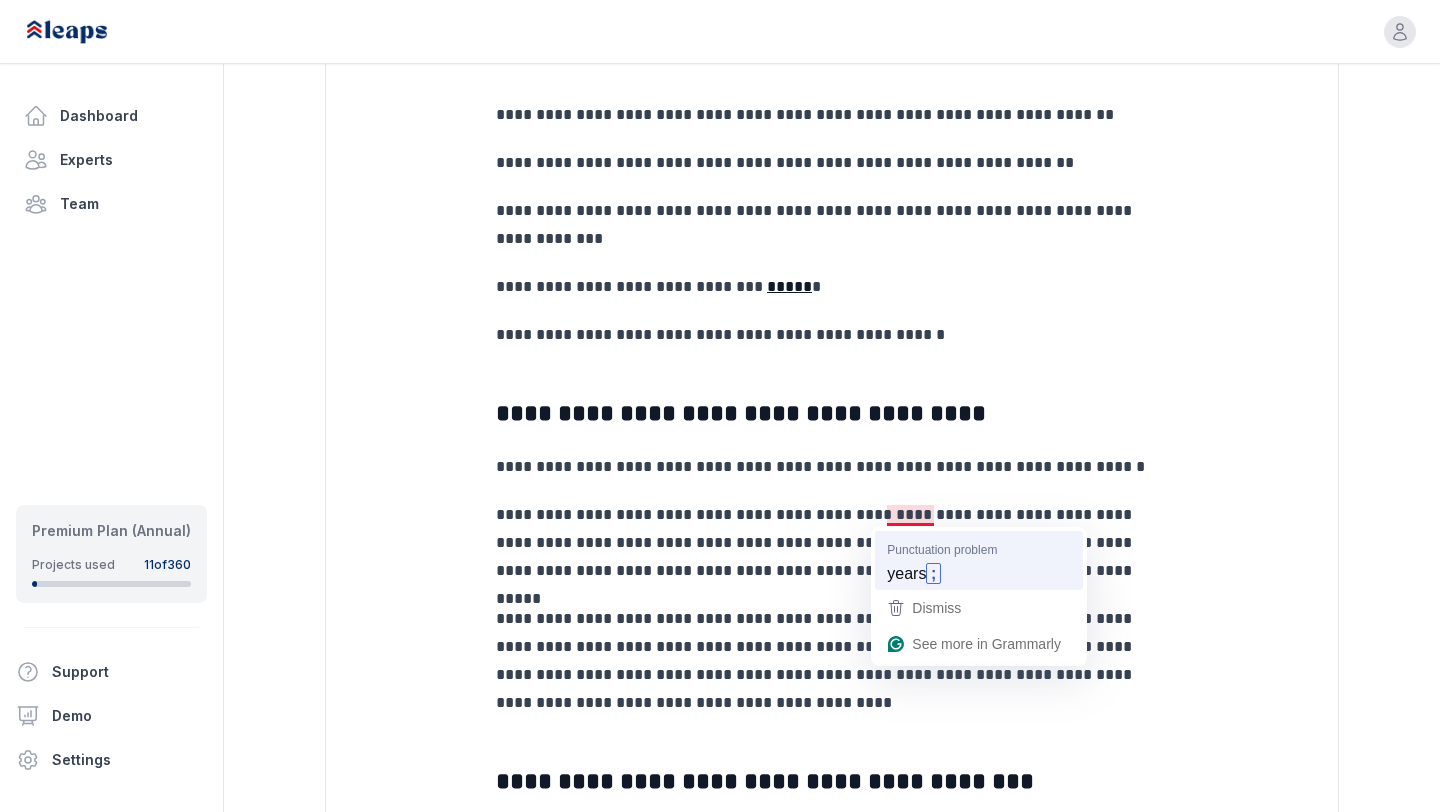 type 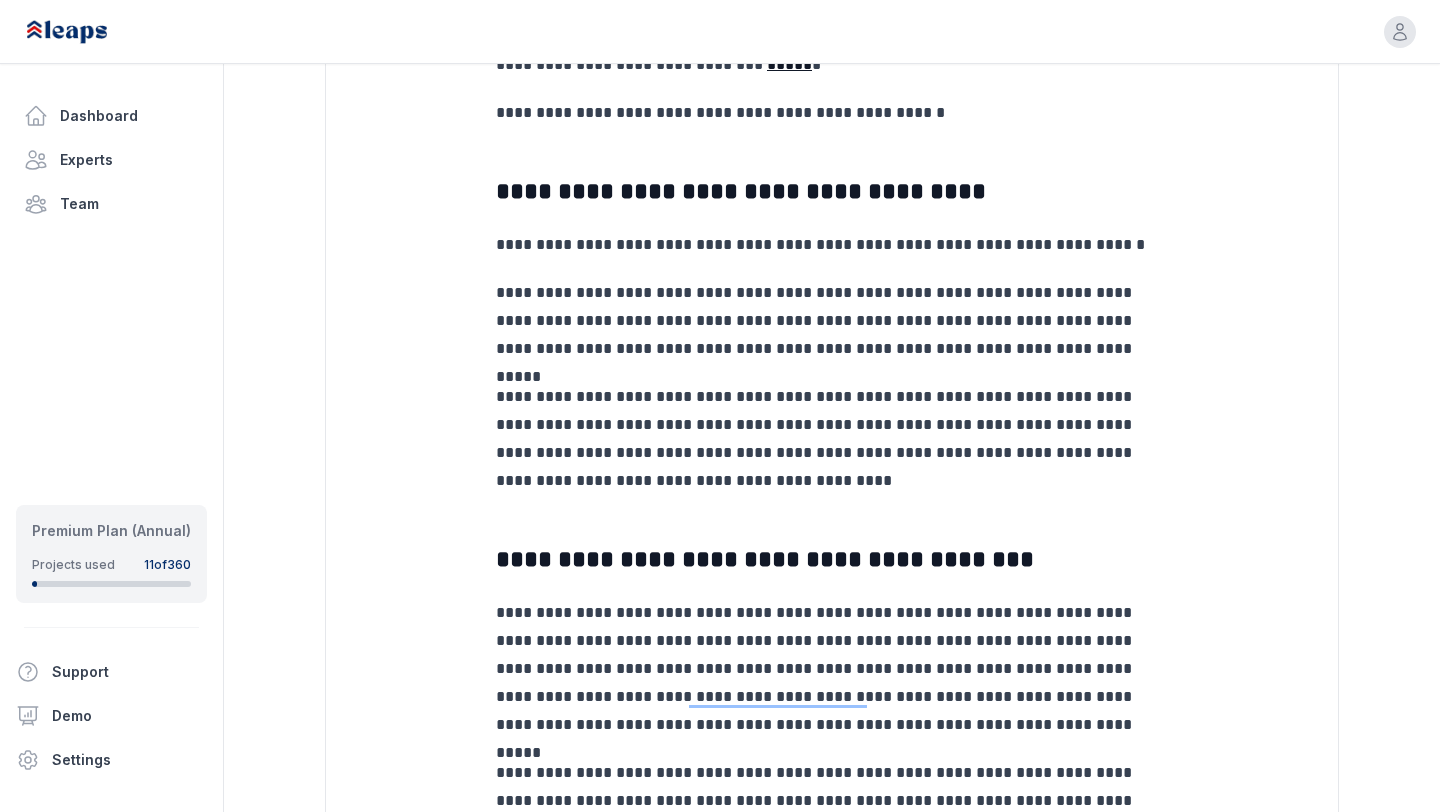 scroll, scrollTop: 872, scrollLeft: 0, axis: vertical 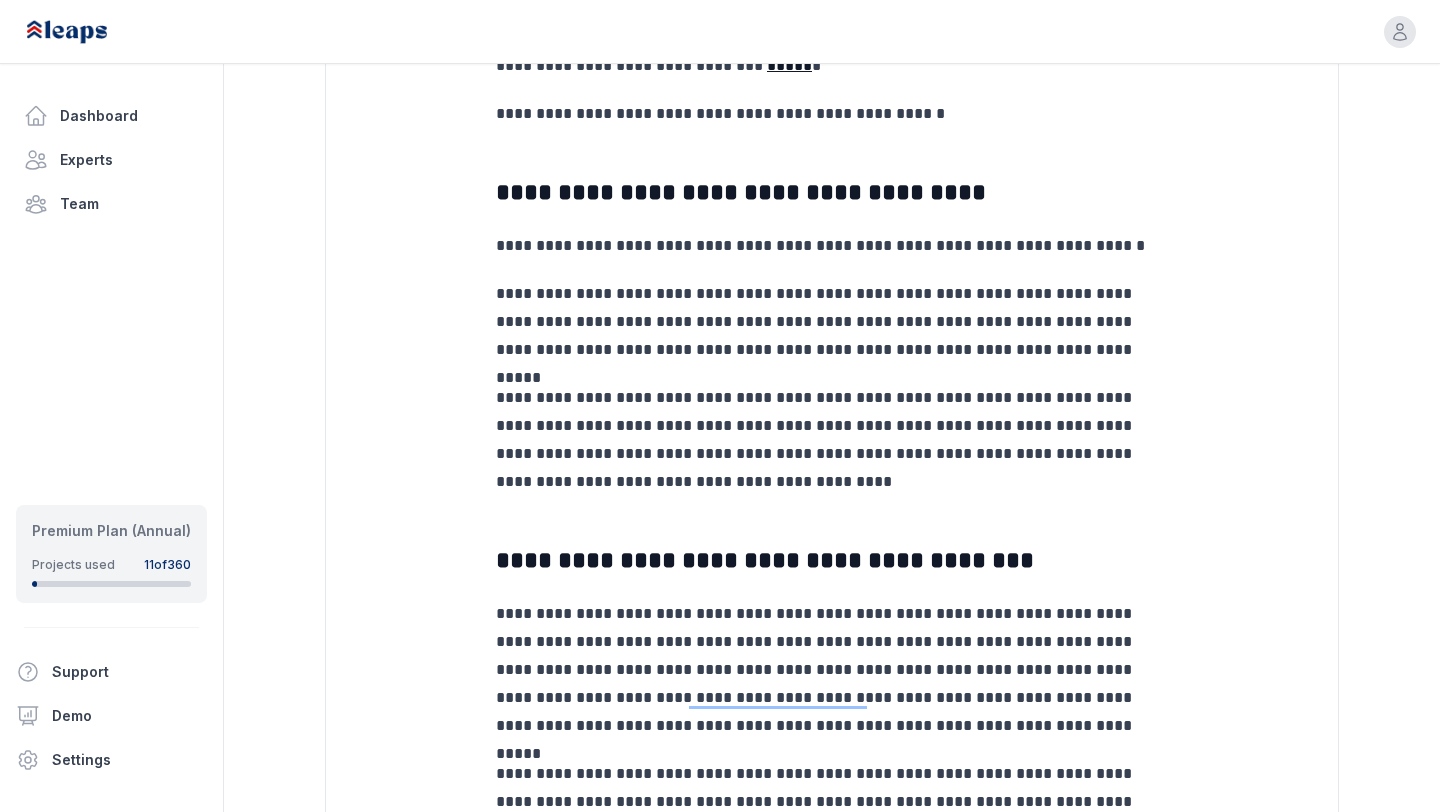 click on "**********" at bounding box center (832, 440) 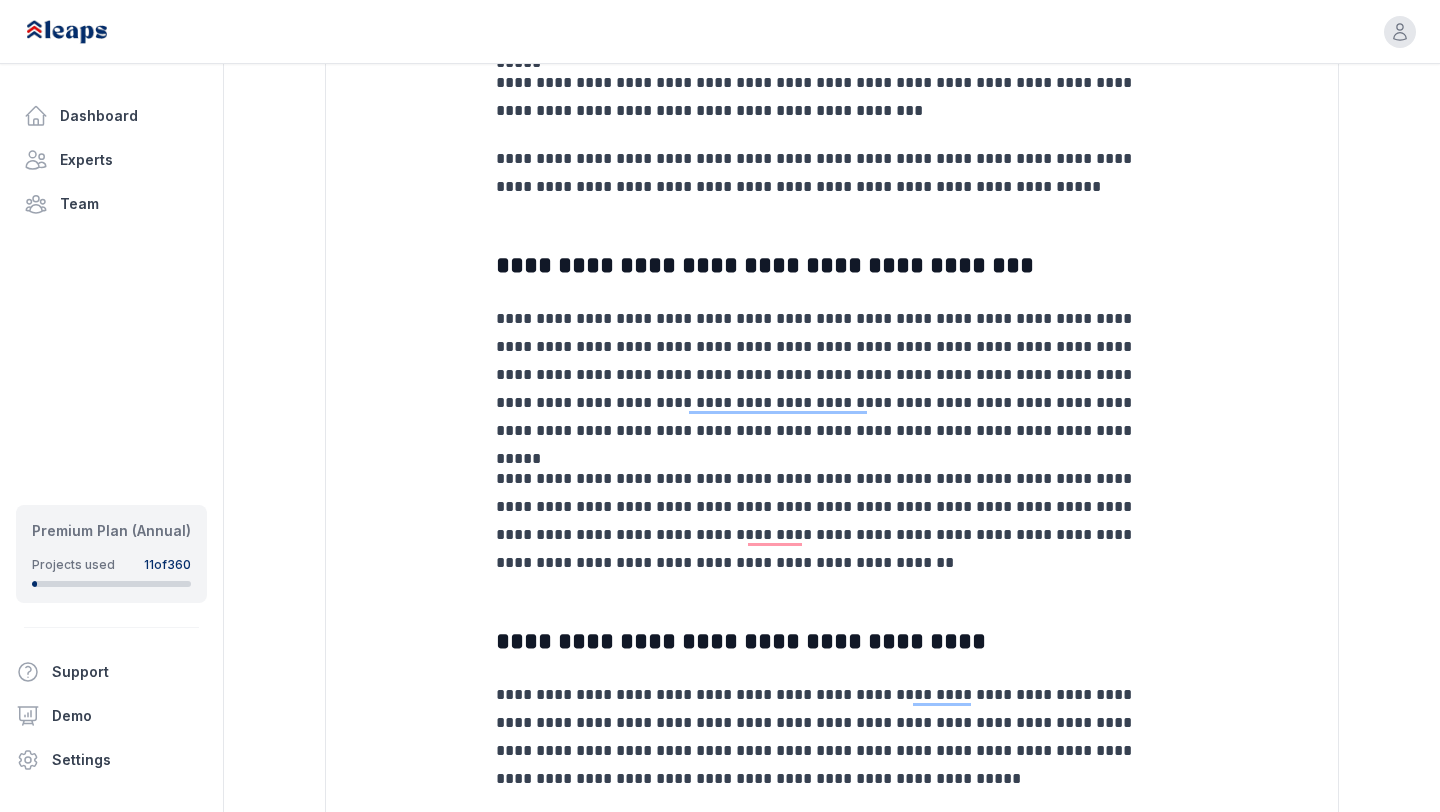 scroll, scrollTop: 1193, scrollLeft: 0, axis: vertical 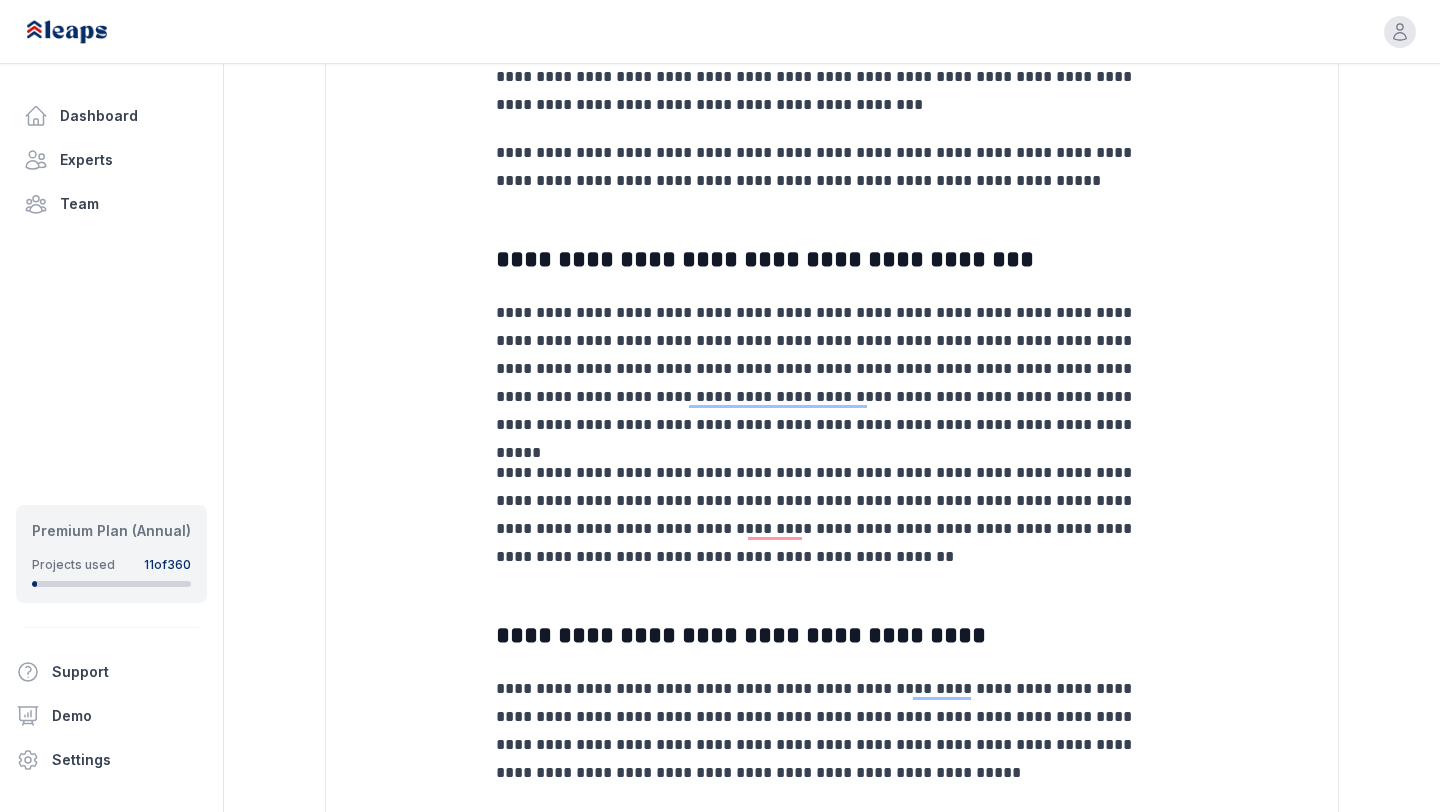 click on "**********" at bounding box center [832, 369] 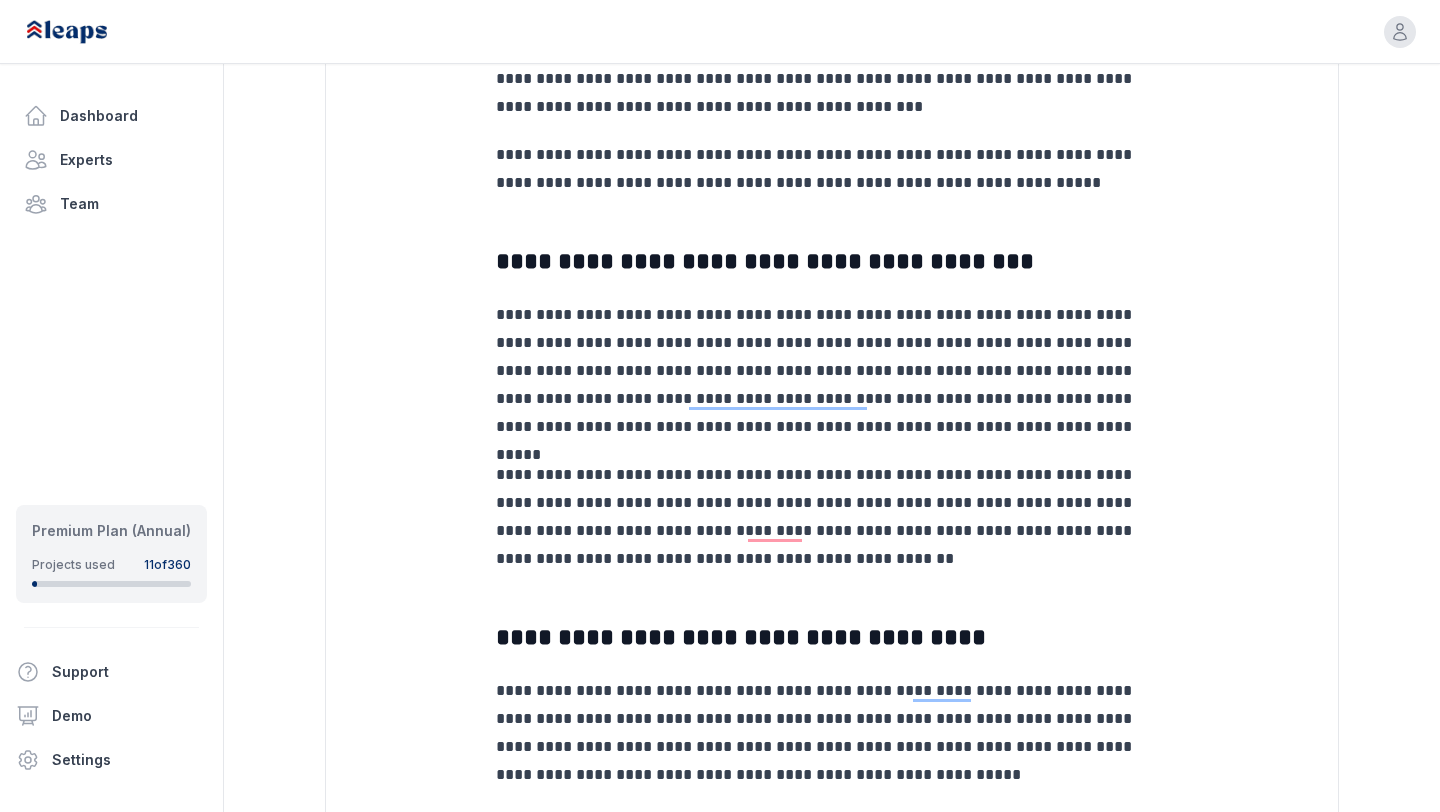 scroll, scrollTop: 1205, scrollLeft: 0, axis: vertical 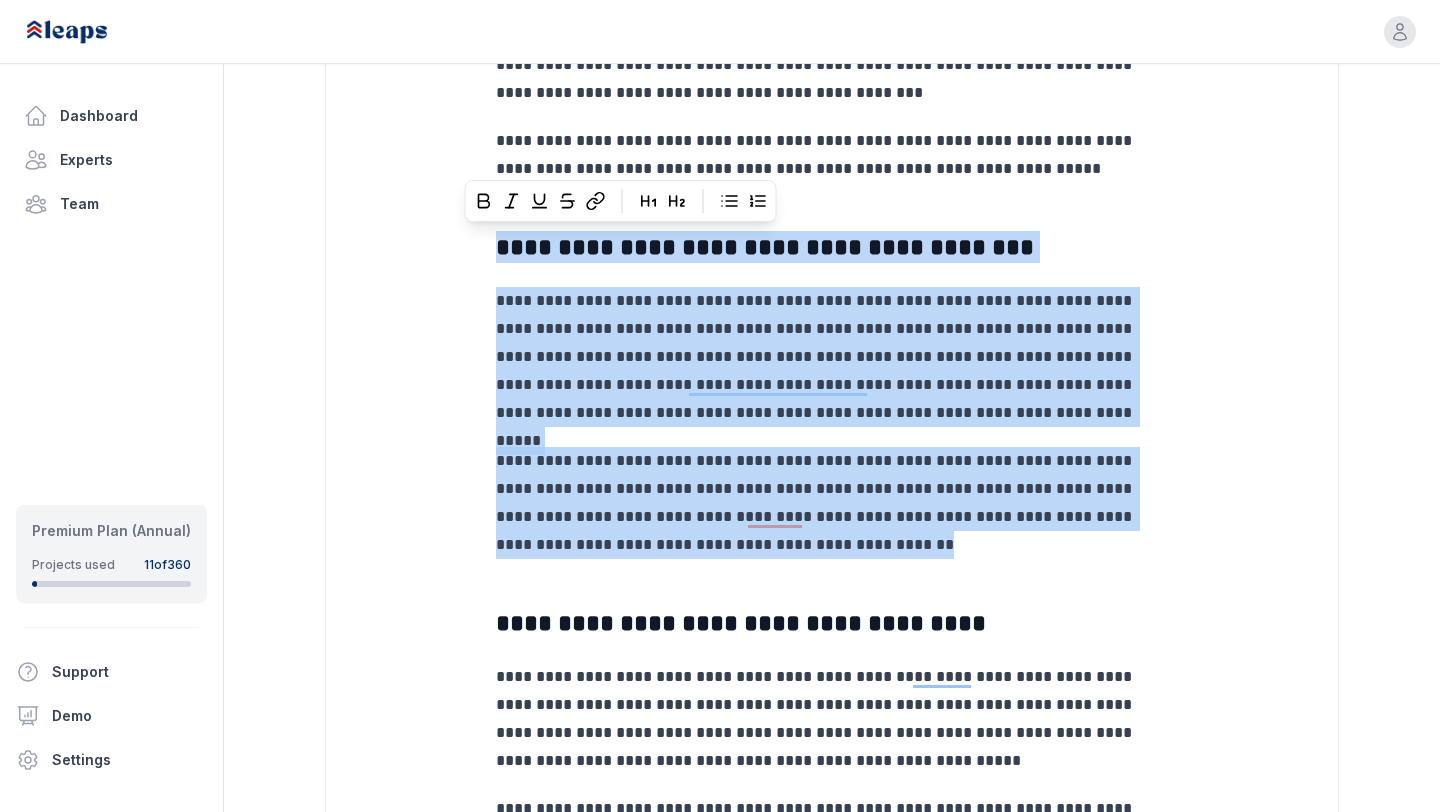 drag, startPoint x: 744, startPoint y: 551, endPoint x: 493, endPoint y: 237, distance: 401.9913 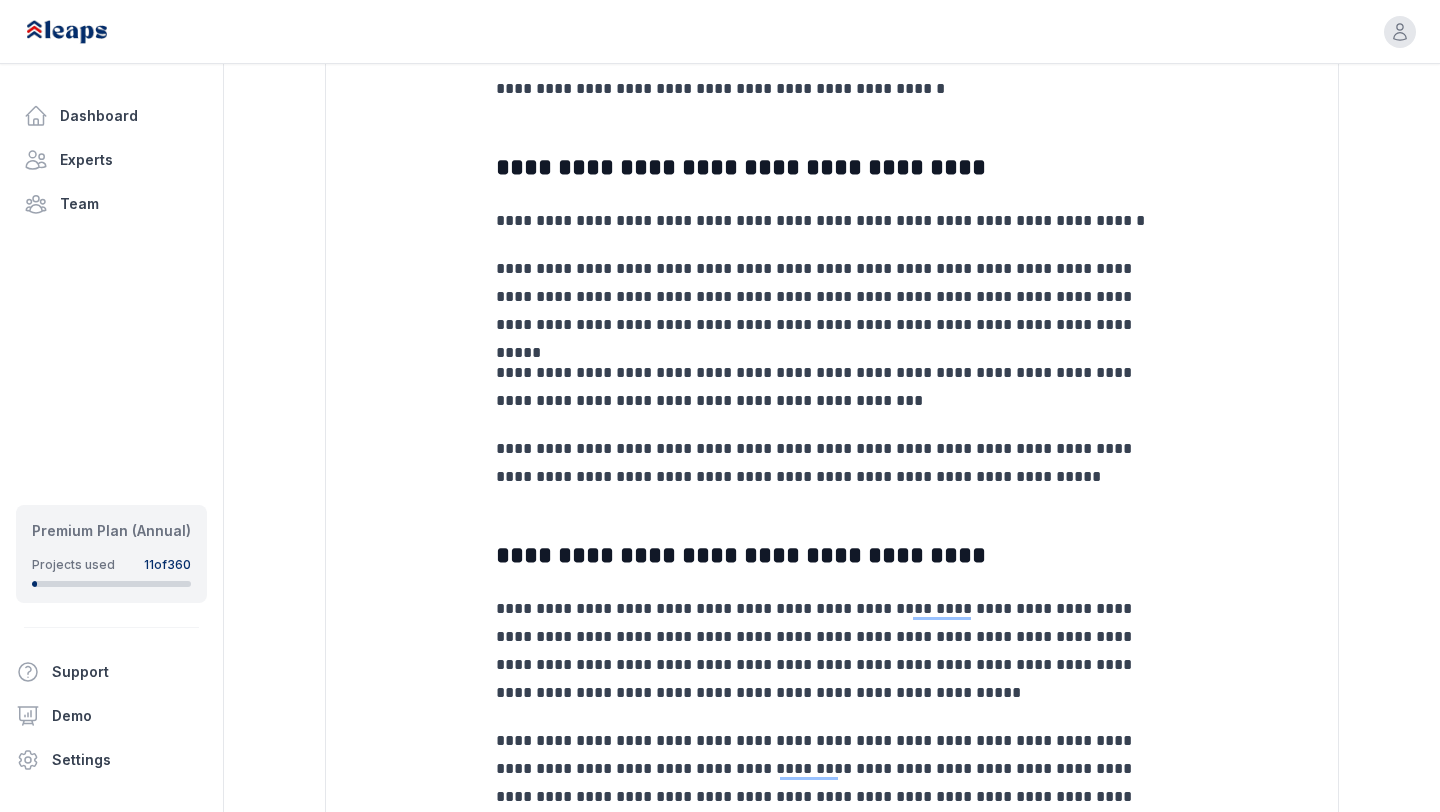 scroll, scrollTop: 872, scrollLeft: 0, axis: vertical 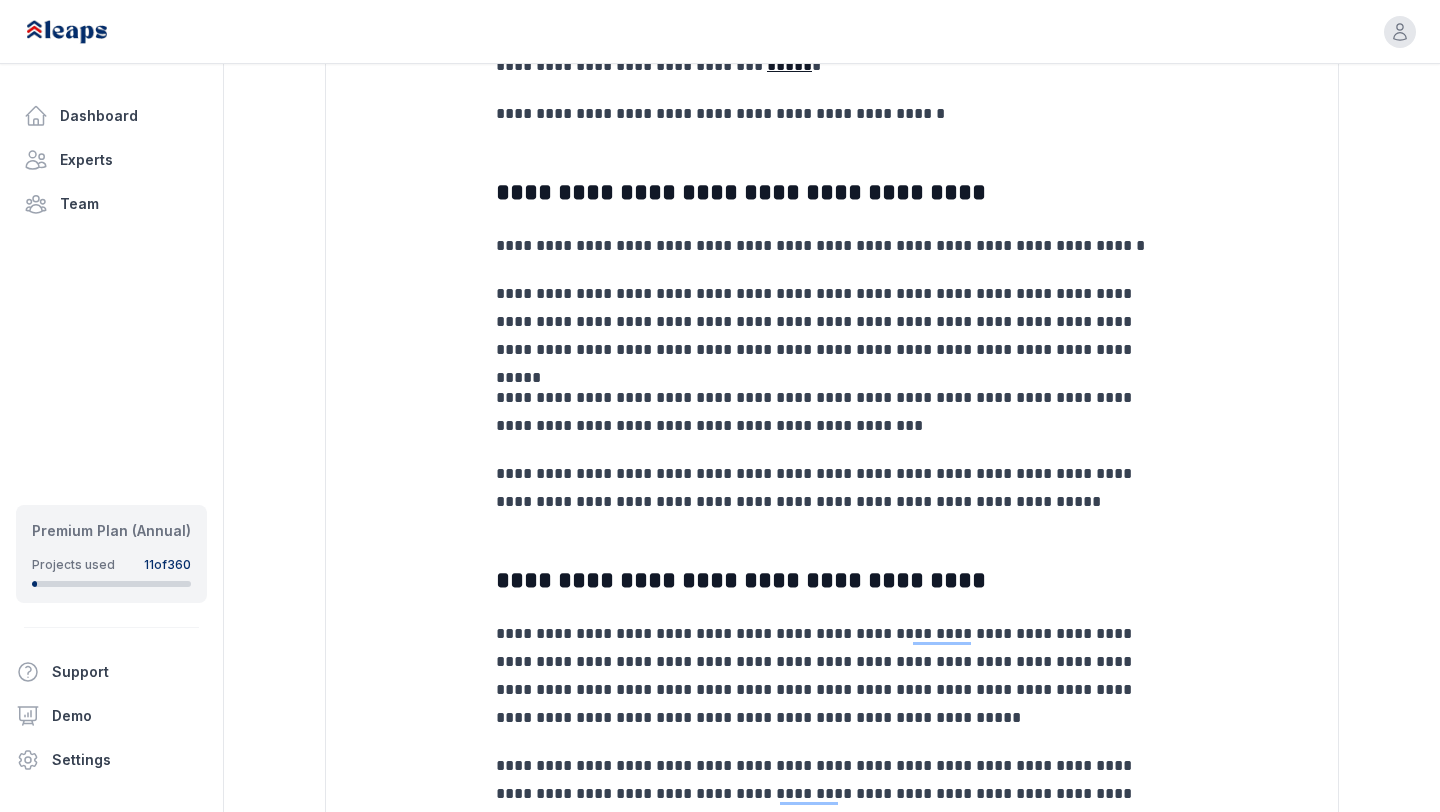 click on "**********" at bounding box center (832, 114) 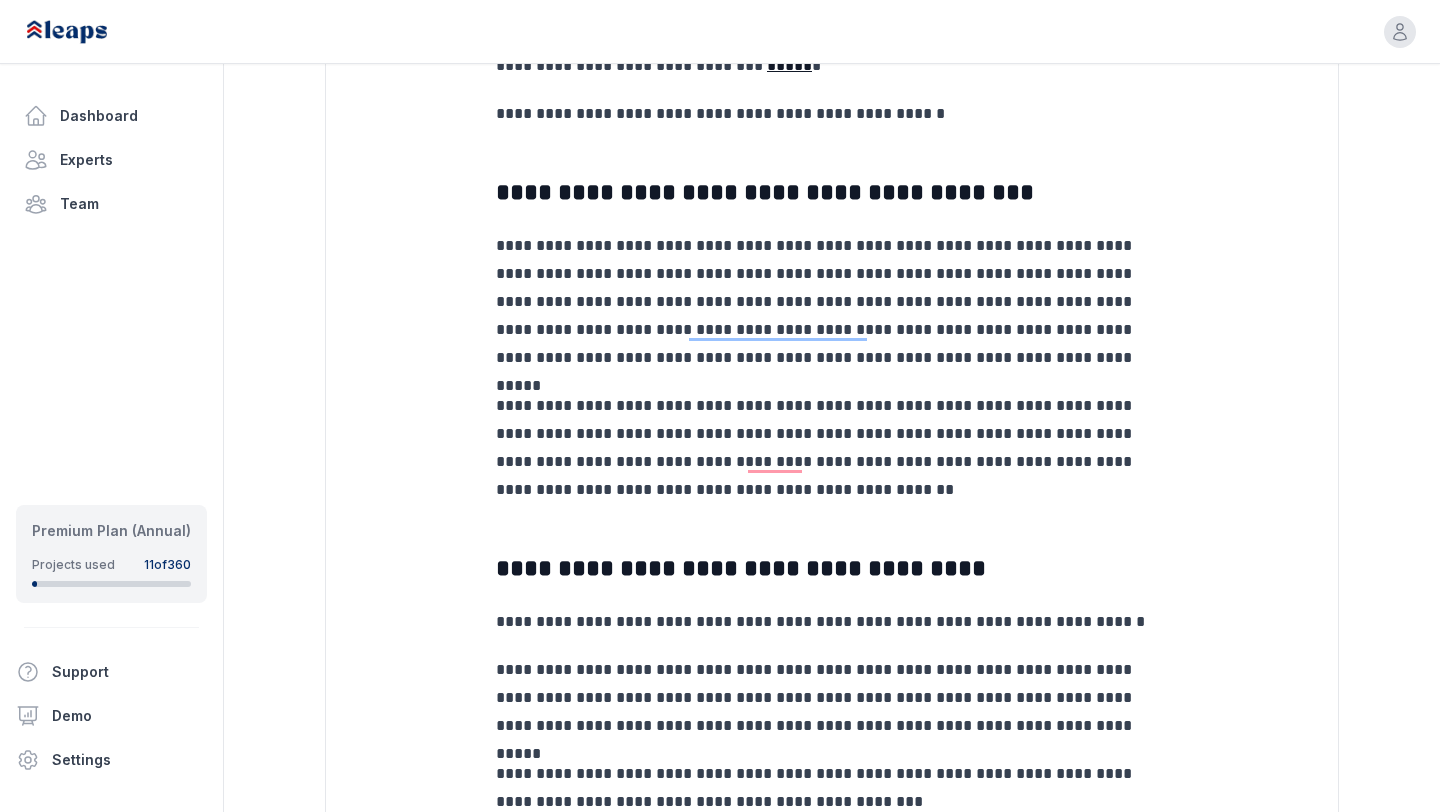click on "**********" at bounding box center [832, 714] 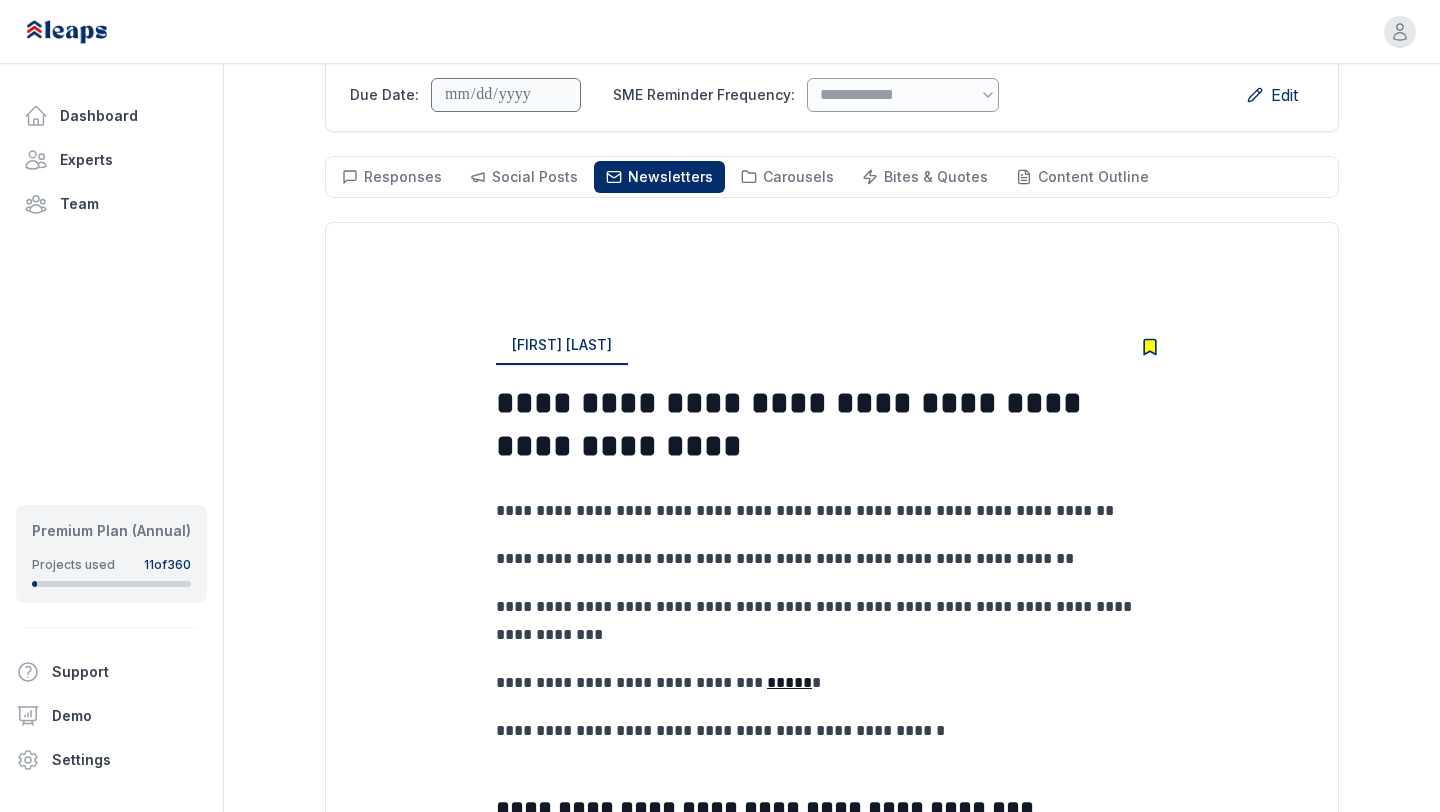 scroll, scrollTop: 228, scrollLeft: 0, axis: vertical 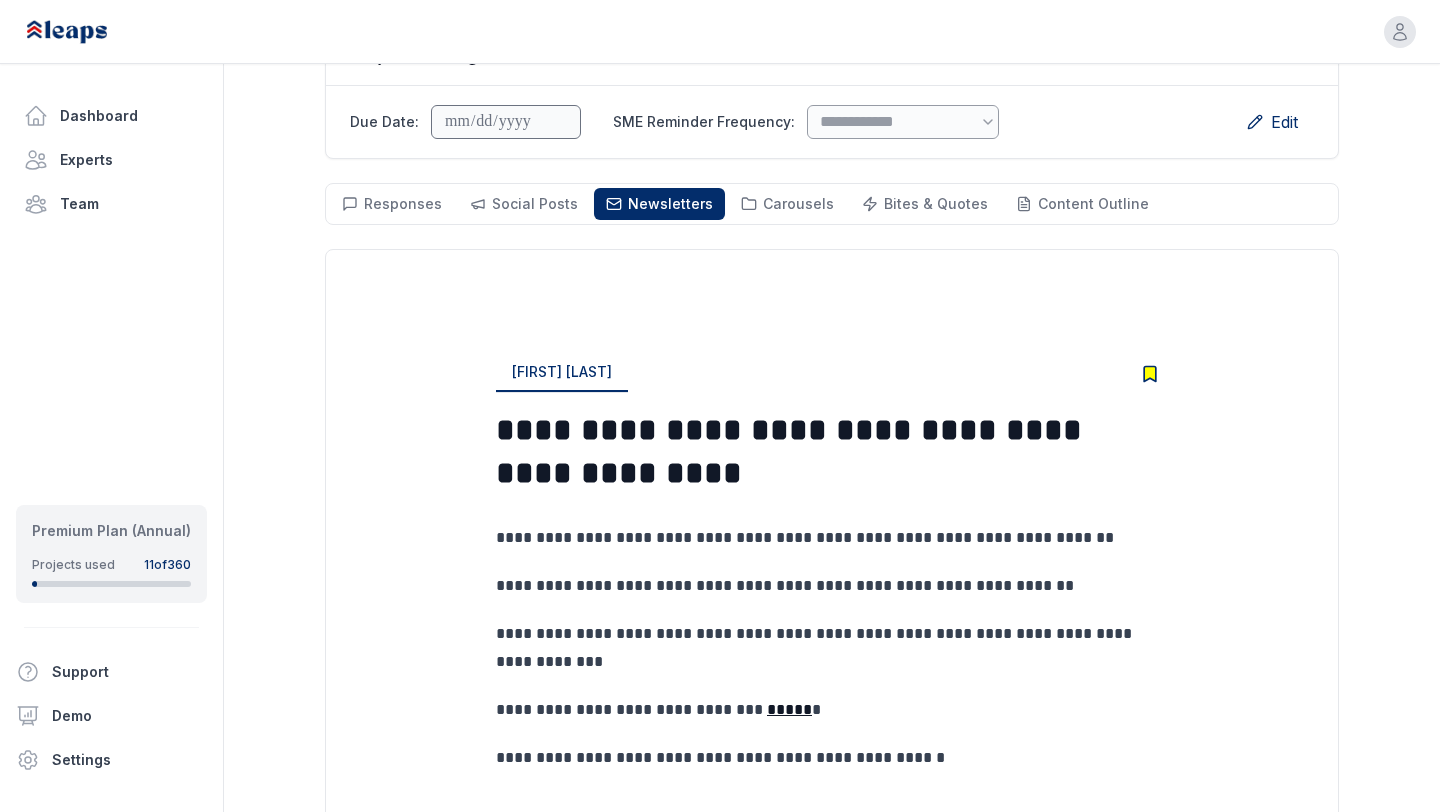 click 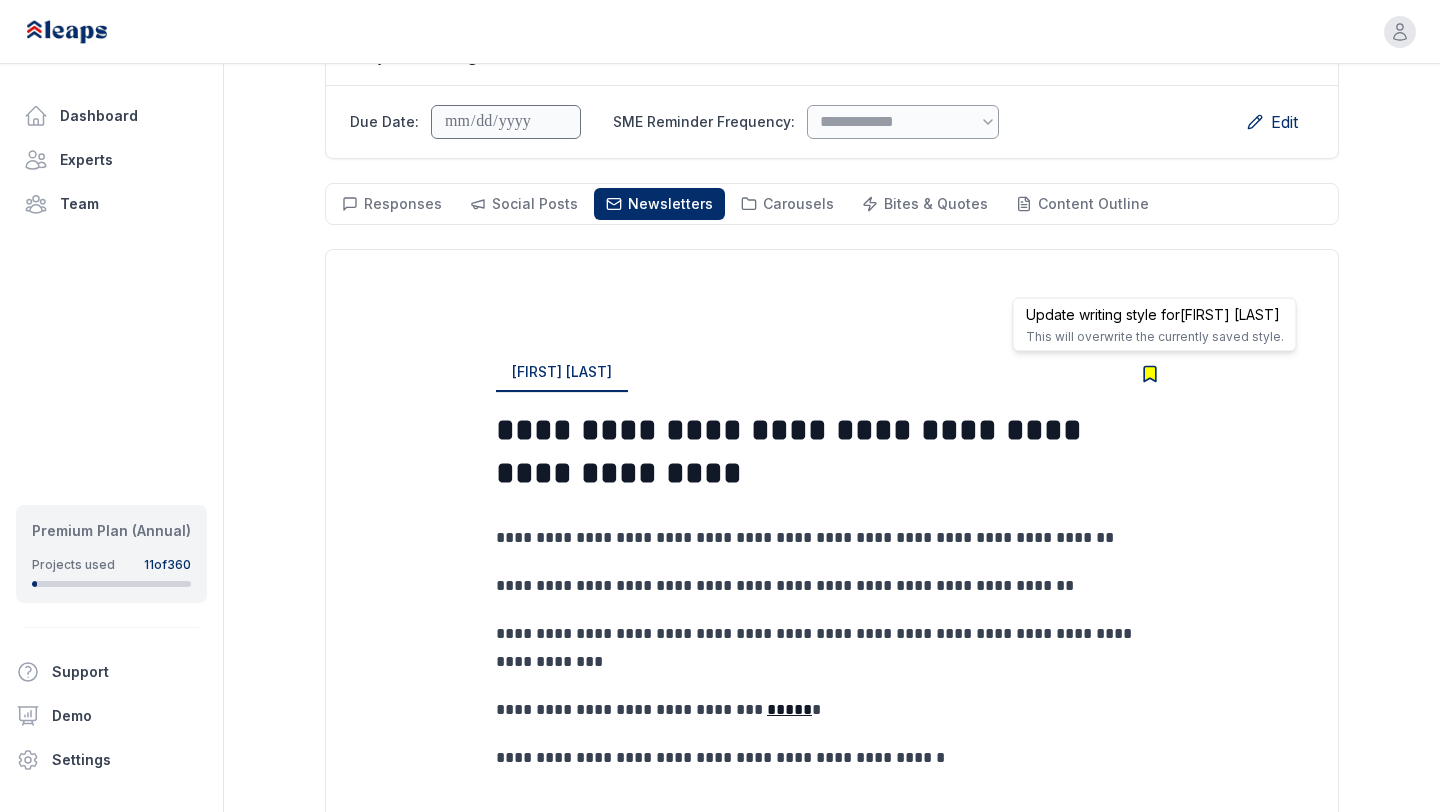 click on "**********" at bounding box center (832, 1140) 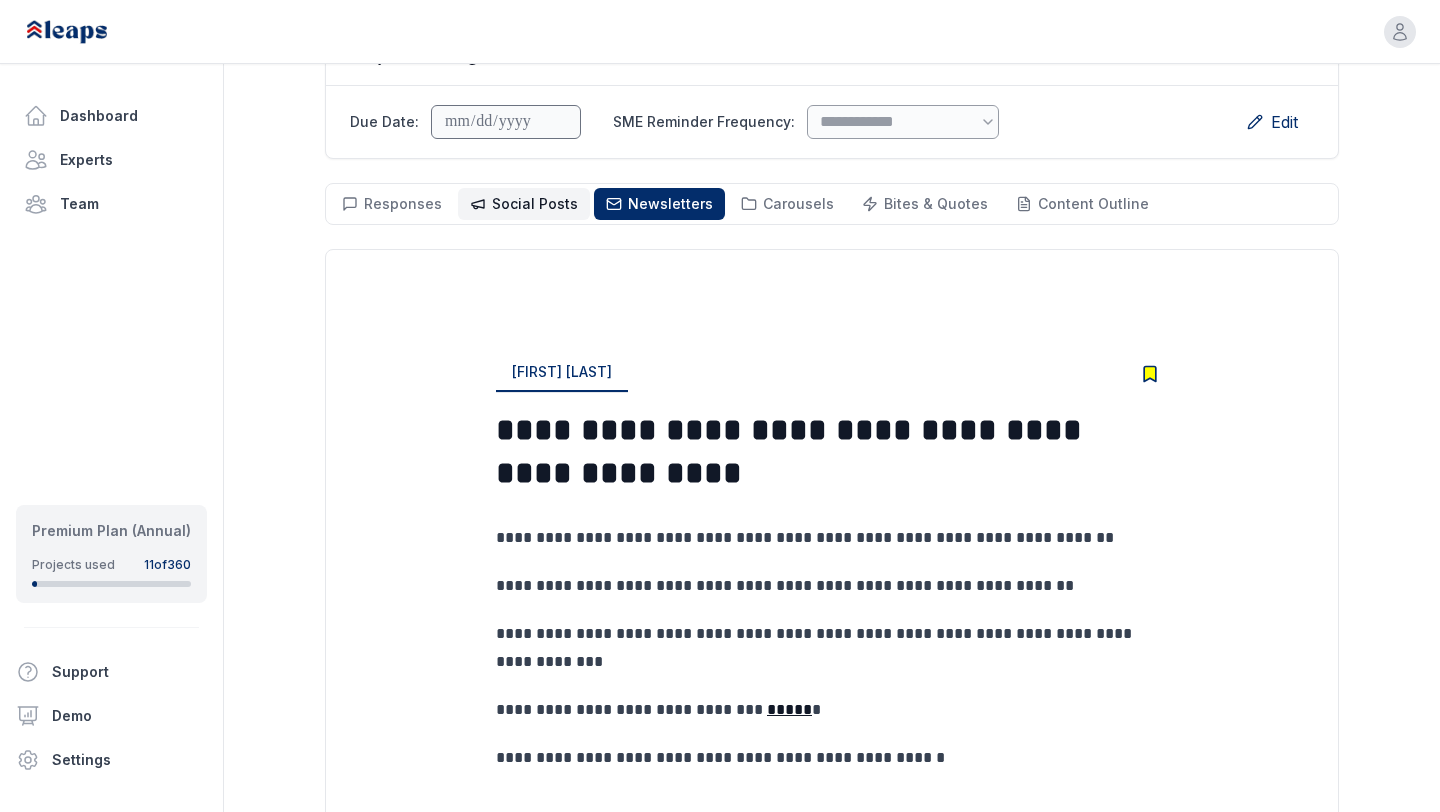 click on "Social Posts" at bounding box center (535, 203) 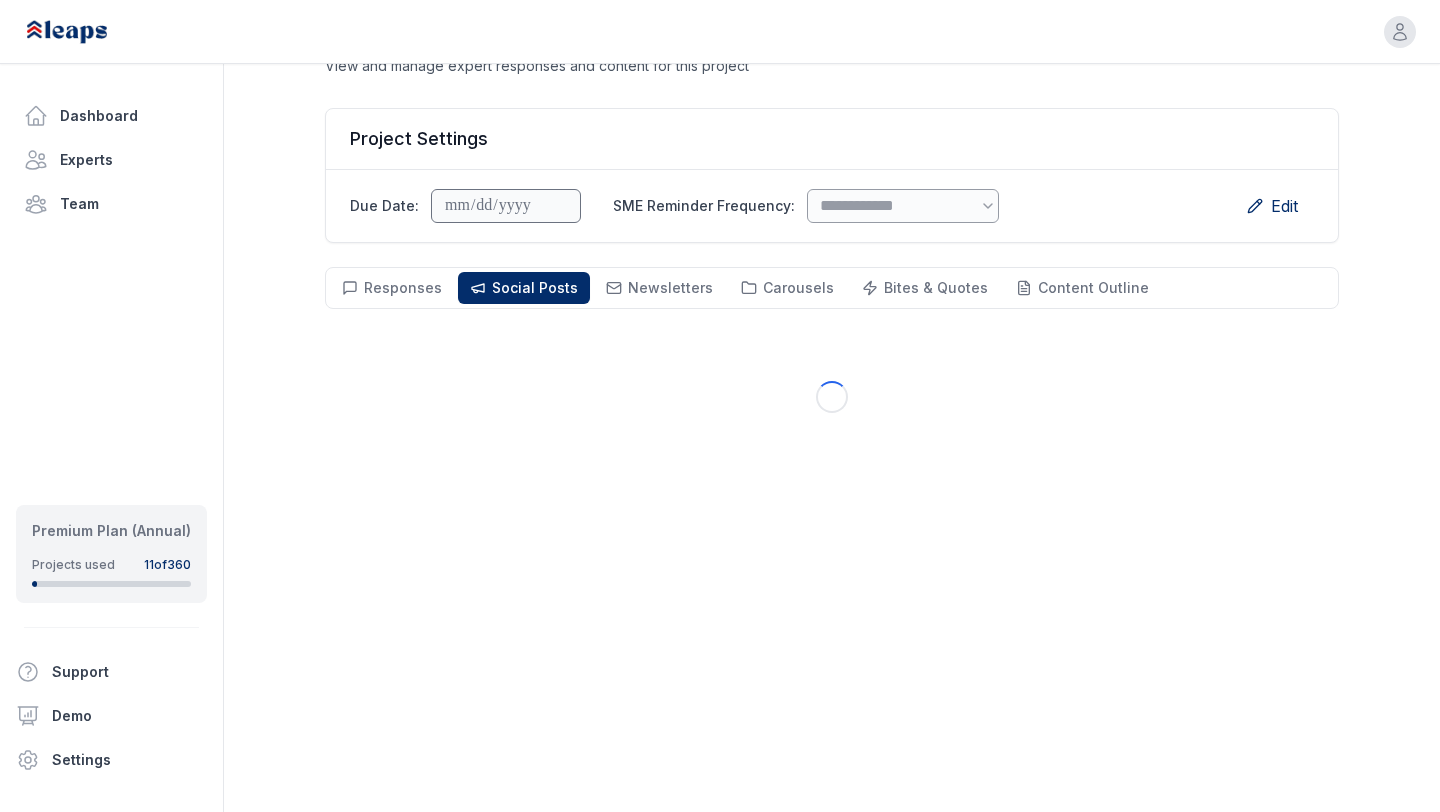 scroll, scrollTop: 144, scrollLeft: 0, axis: vertical 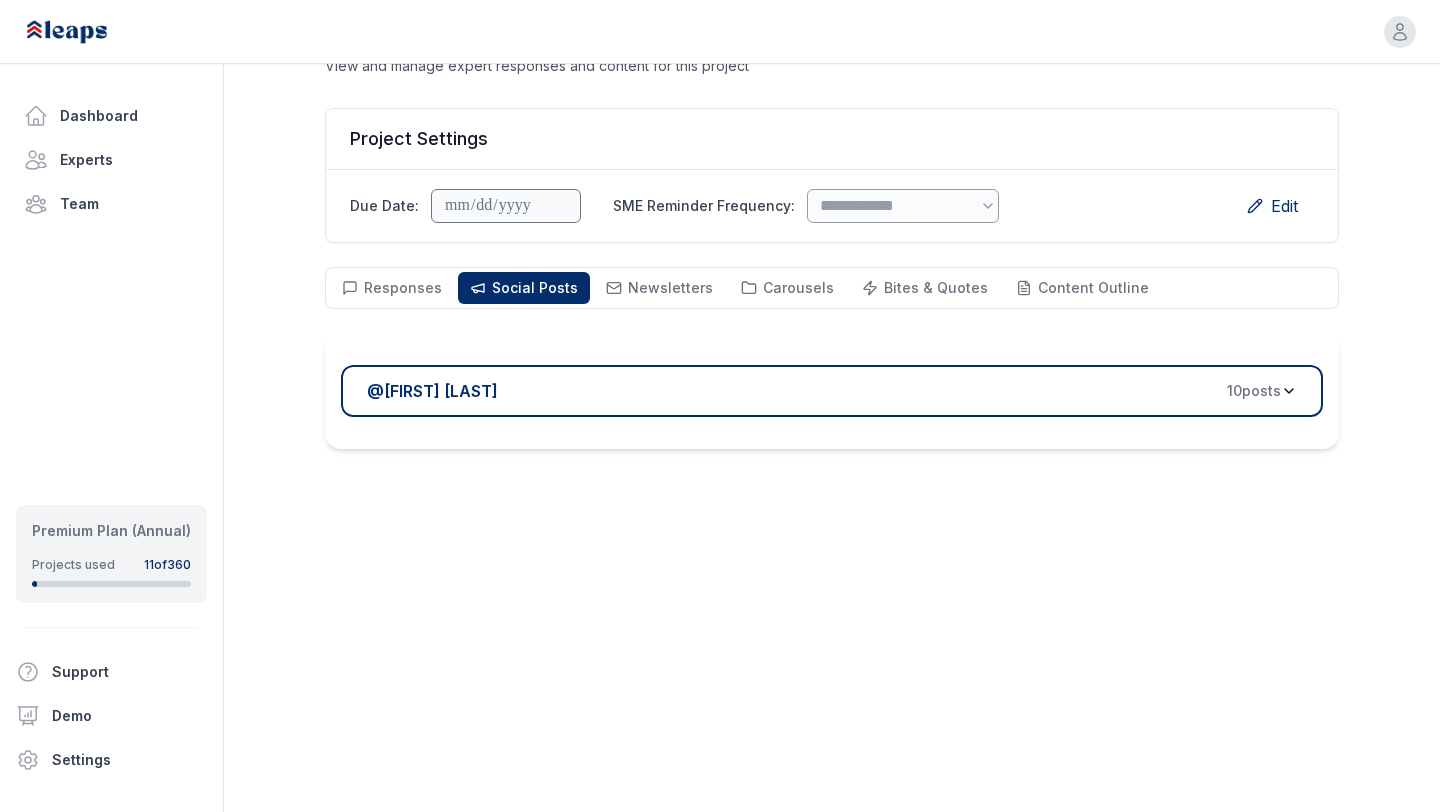 click on "@ [PERSON] [PHONE] post s" at bounding box center (832, 391) 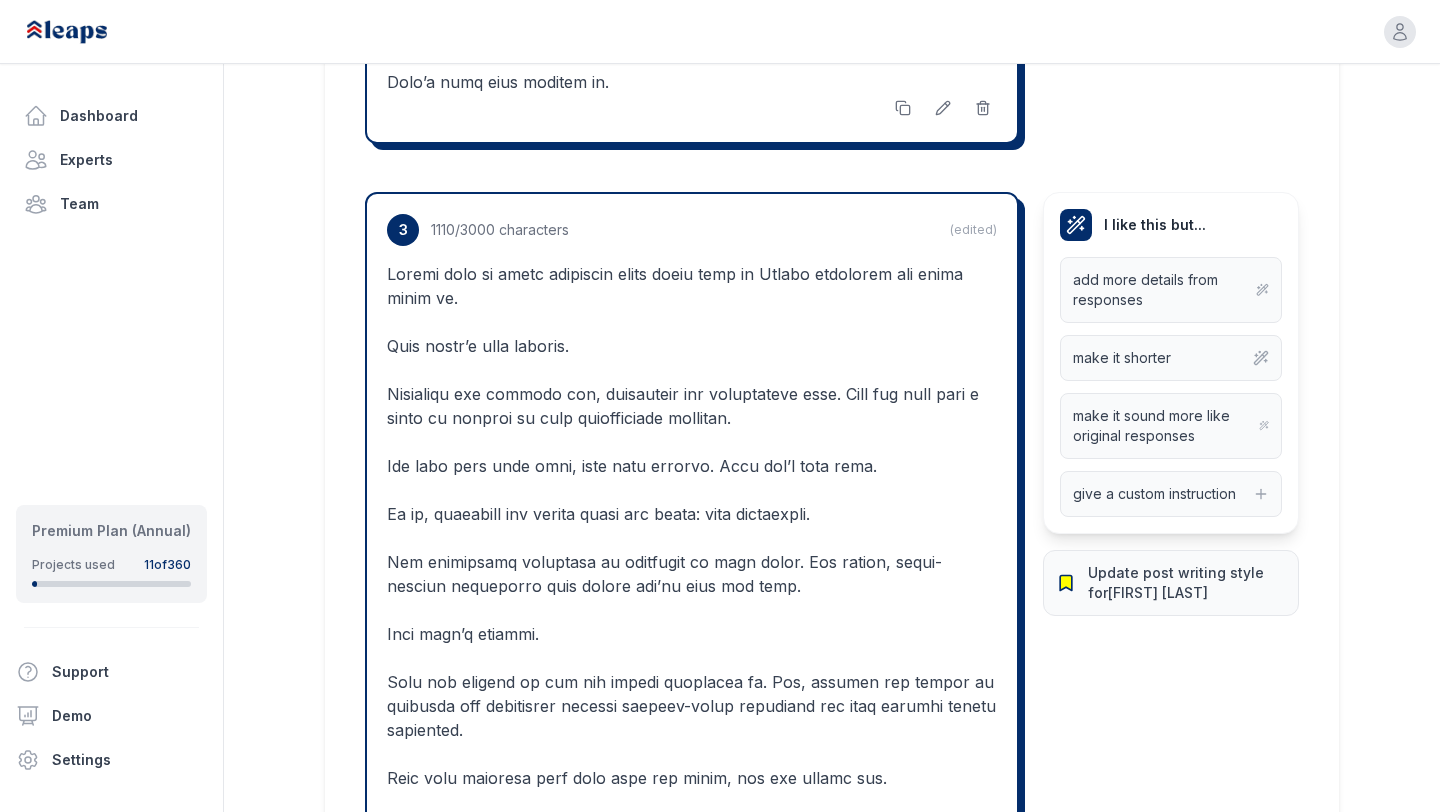 scroll, scrollTop: 2817, scrollLeft: 0, axis: vertical 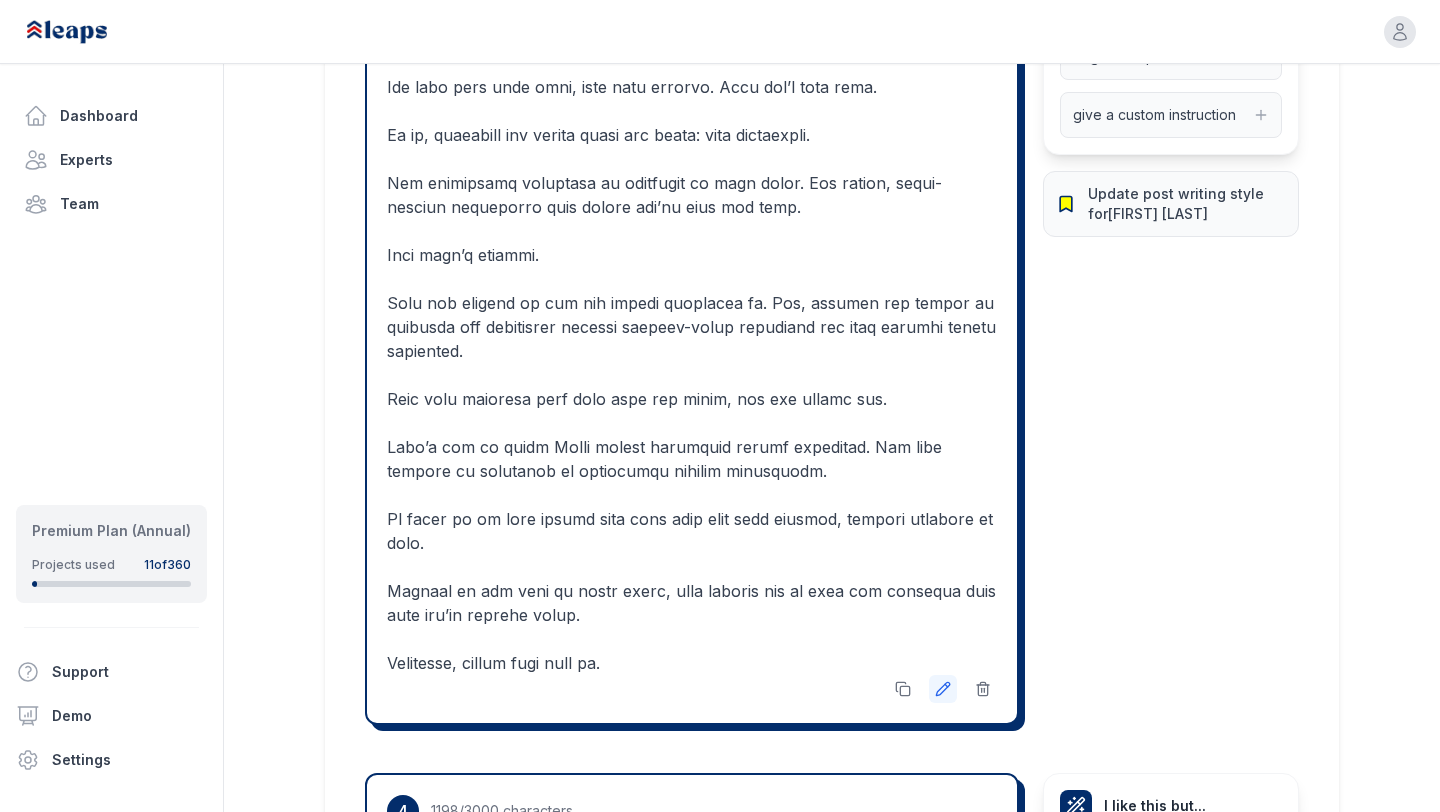 click 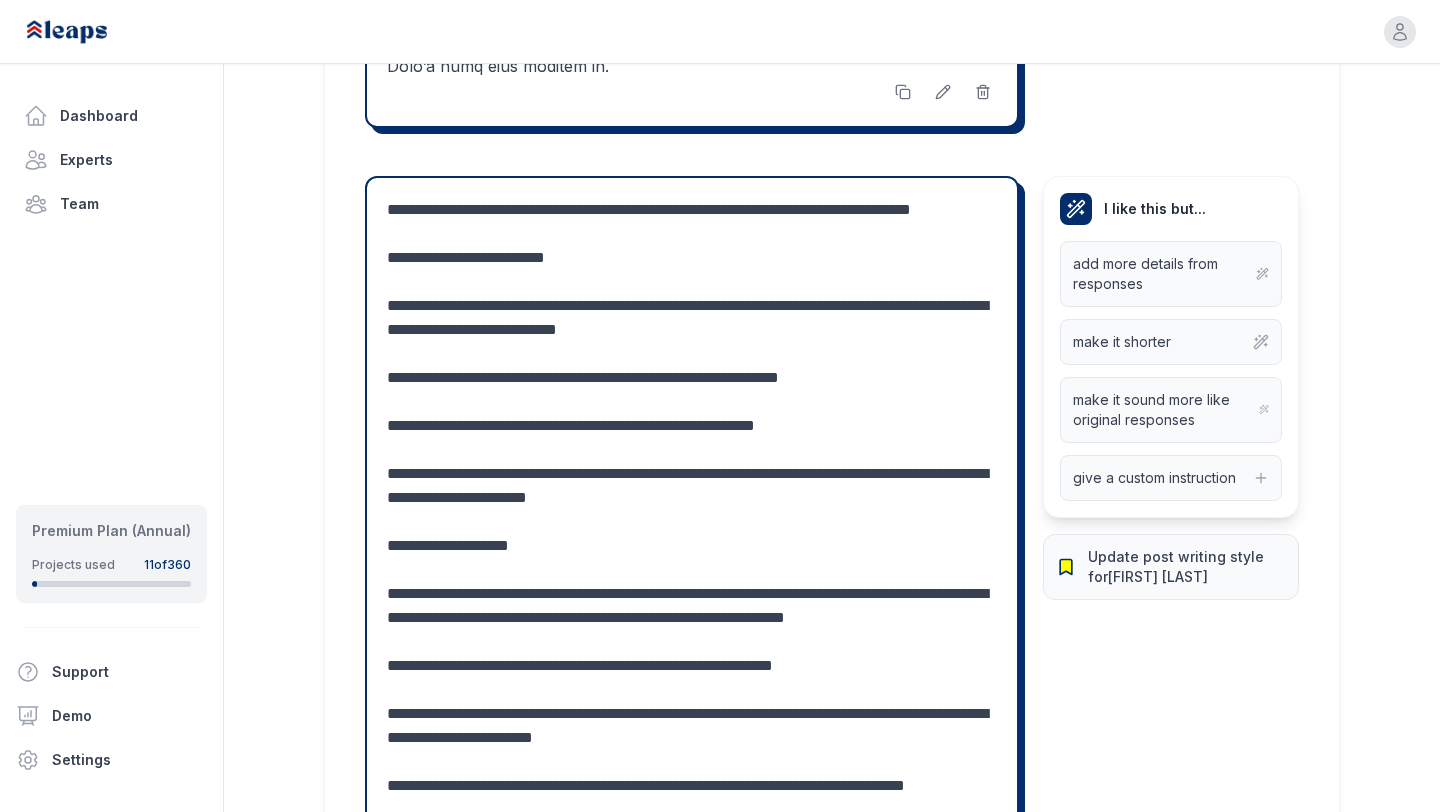 scroll, scrollTop: 2833, scrollLeft: 0, axis: vertical 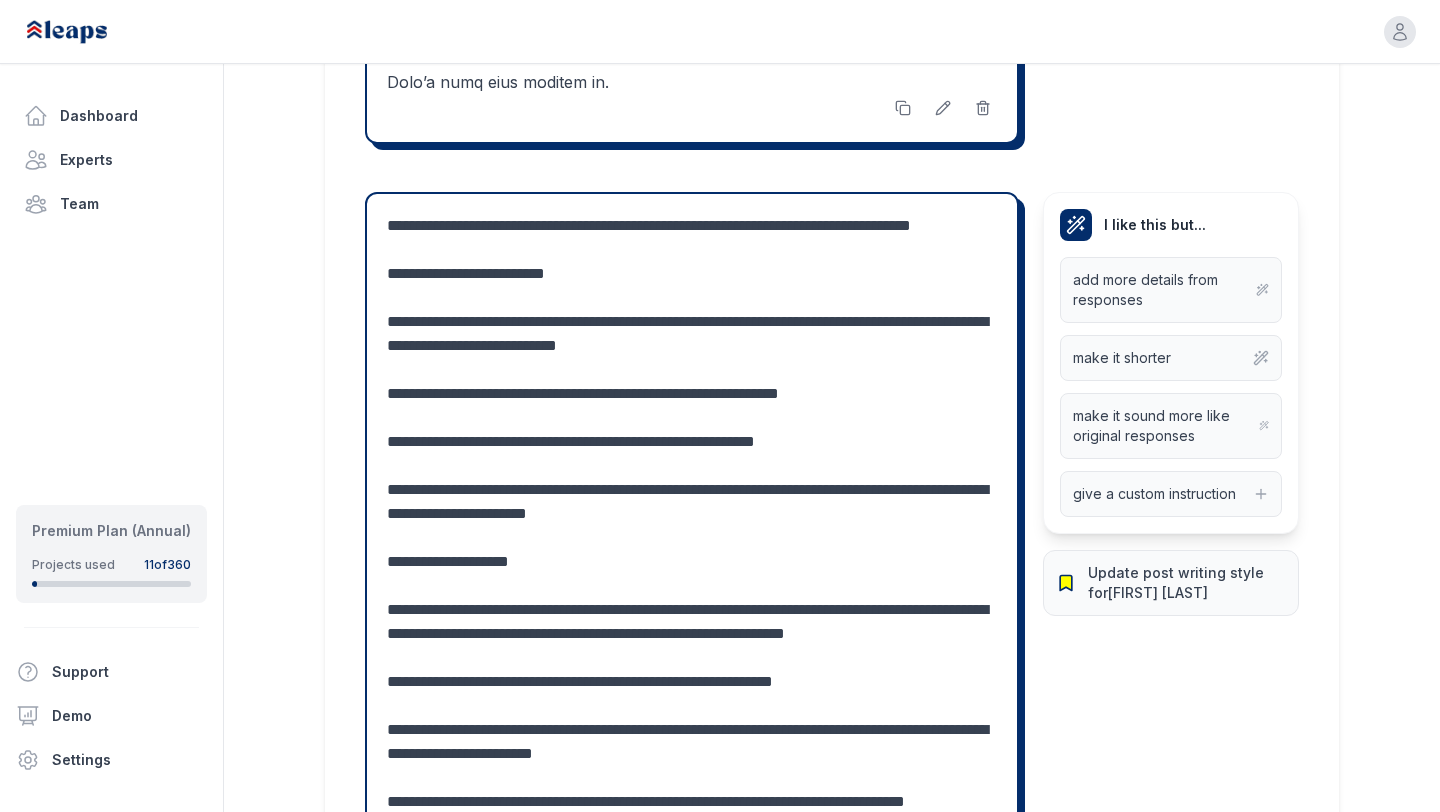 click at bounding box center [692, 610] 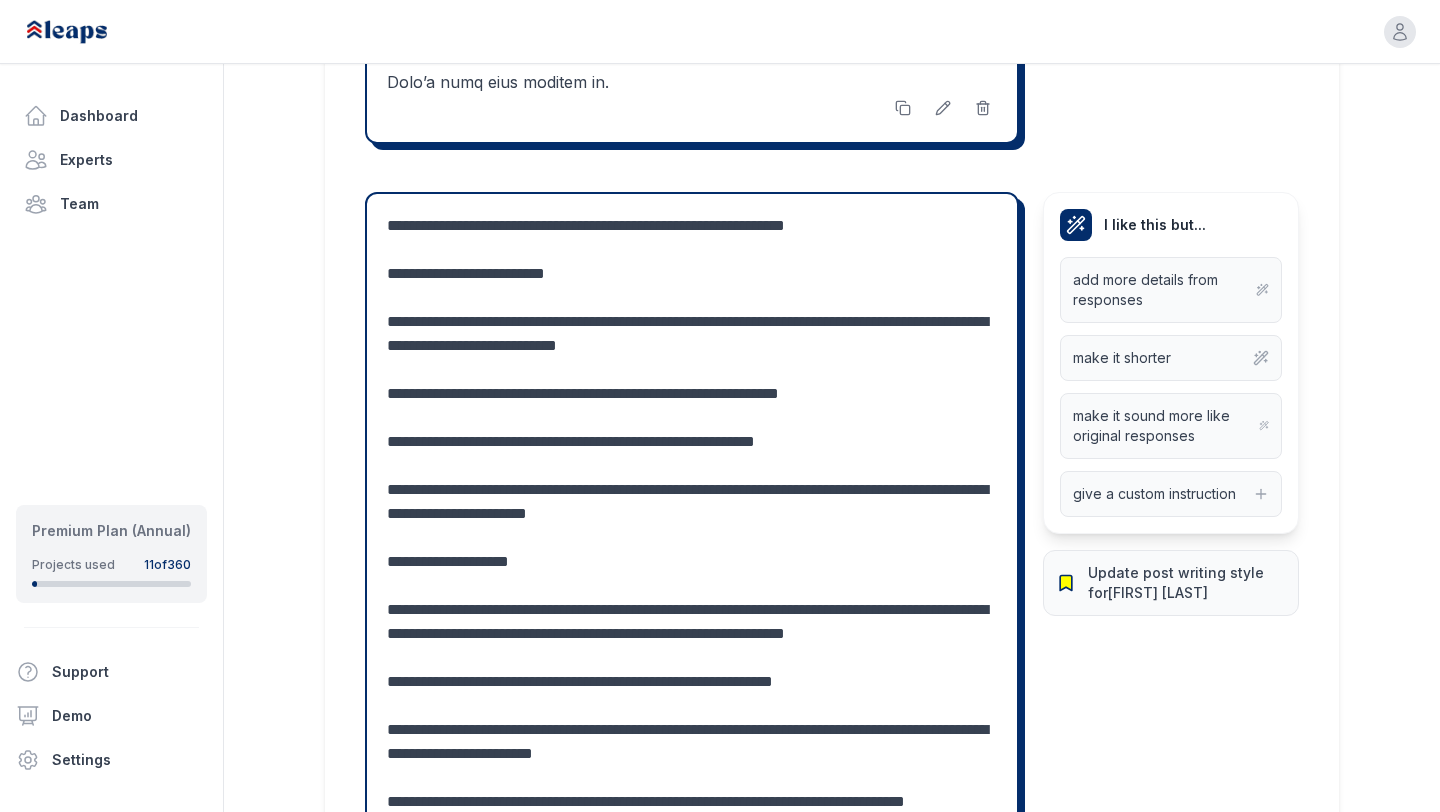 click at bounding box center (692, 598) 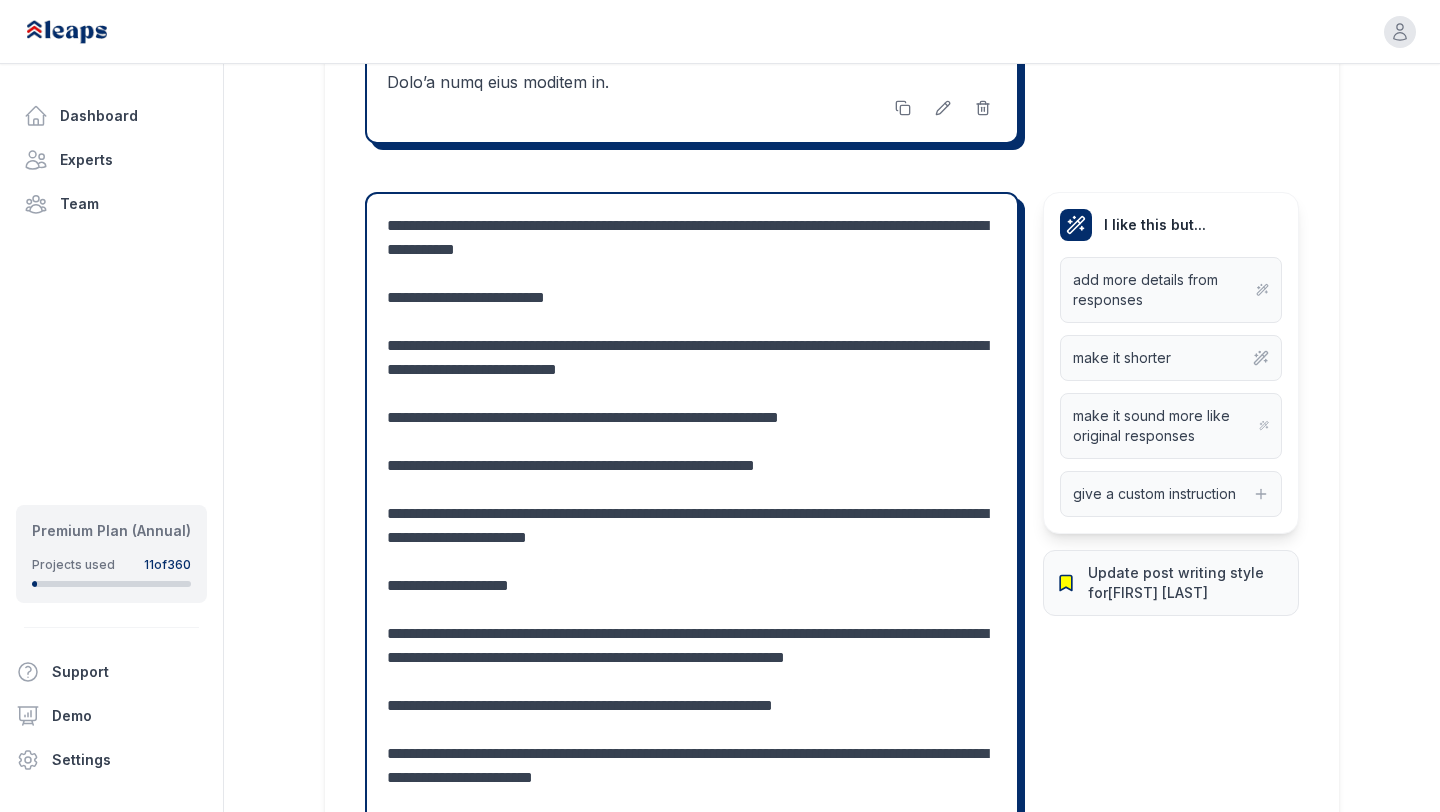 click at bounding box center (692, 610) 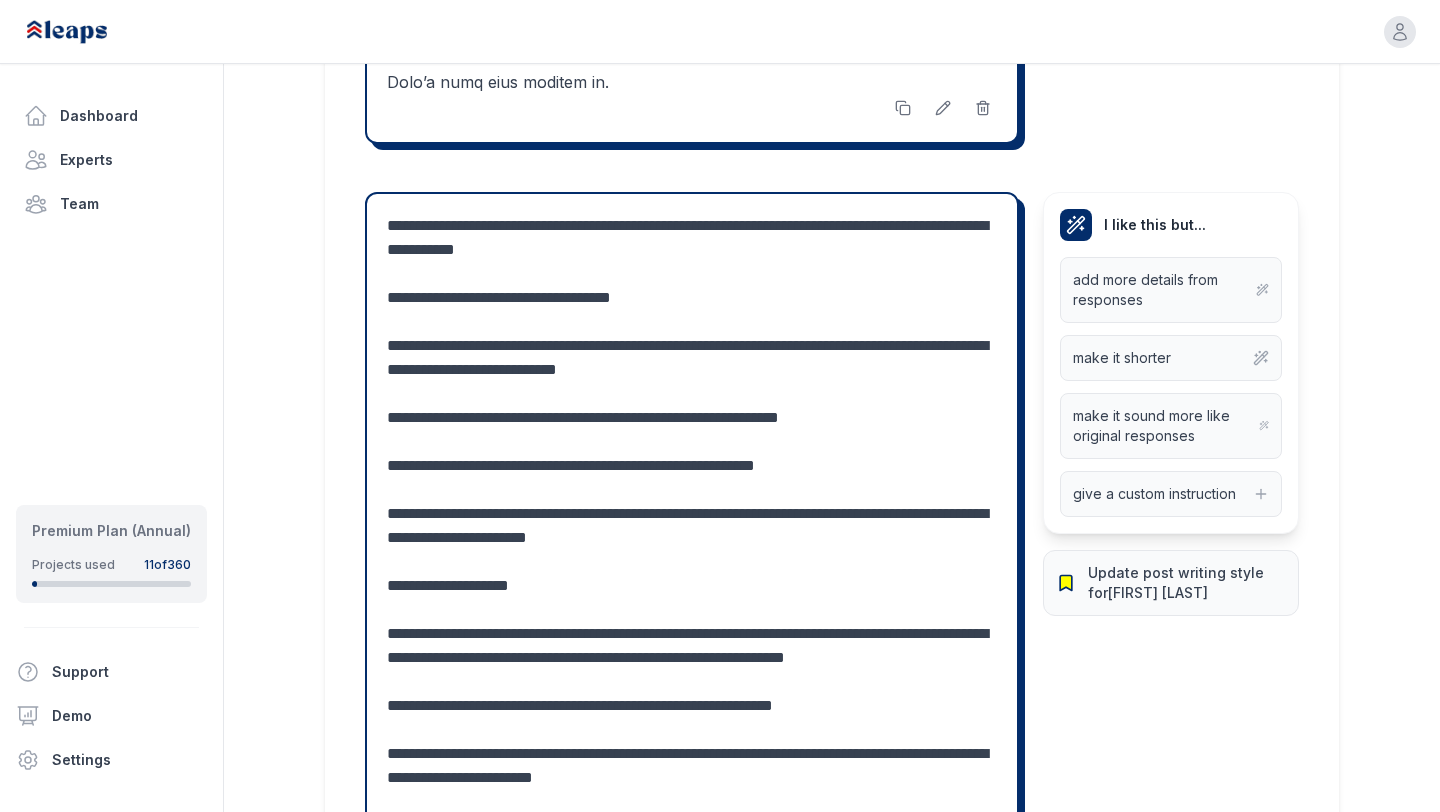 click at bounding box center (692, 610) 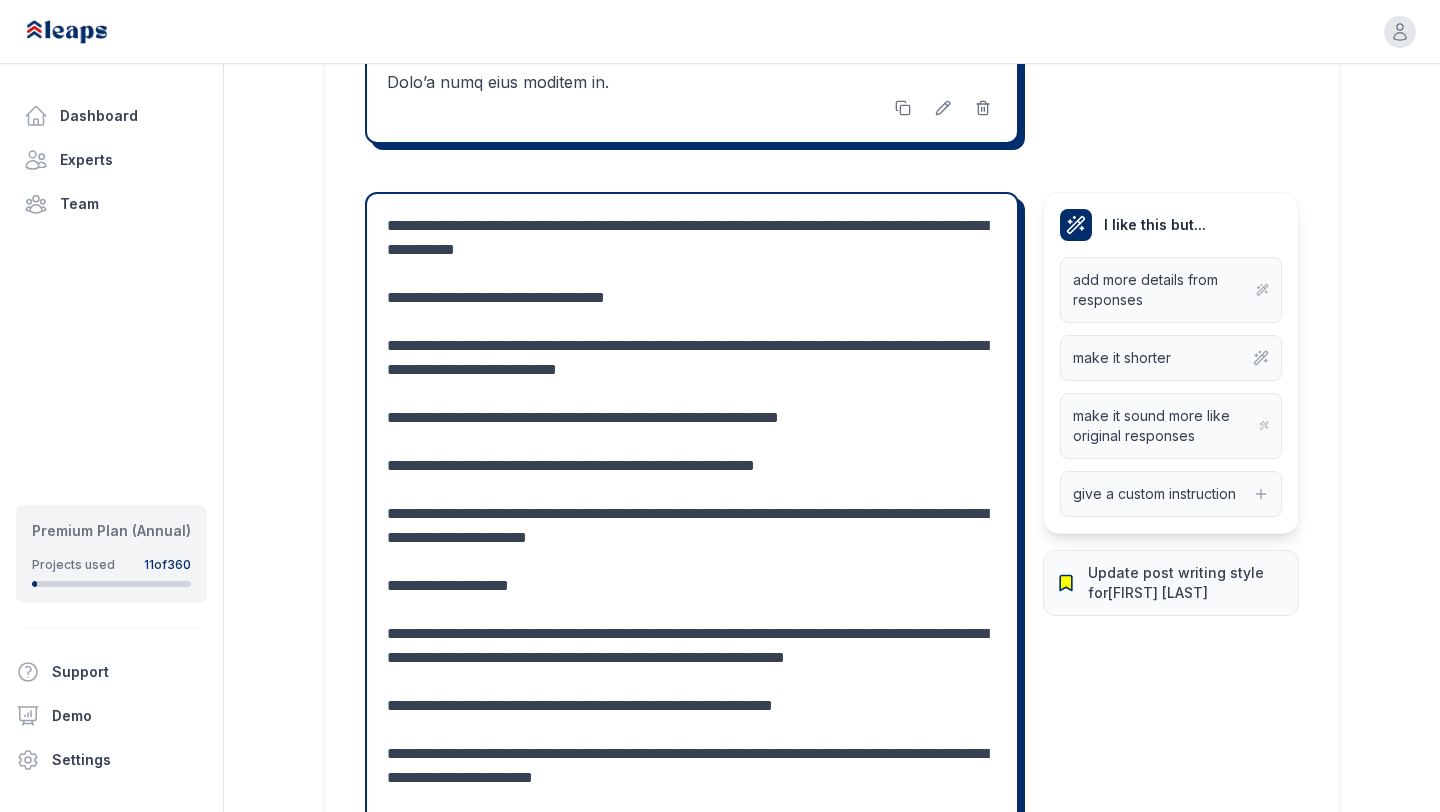 click at bounding box center (692, 610) 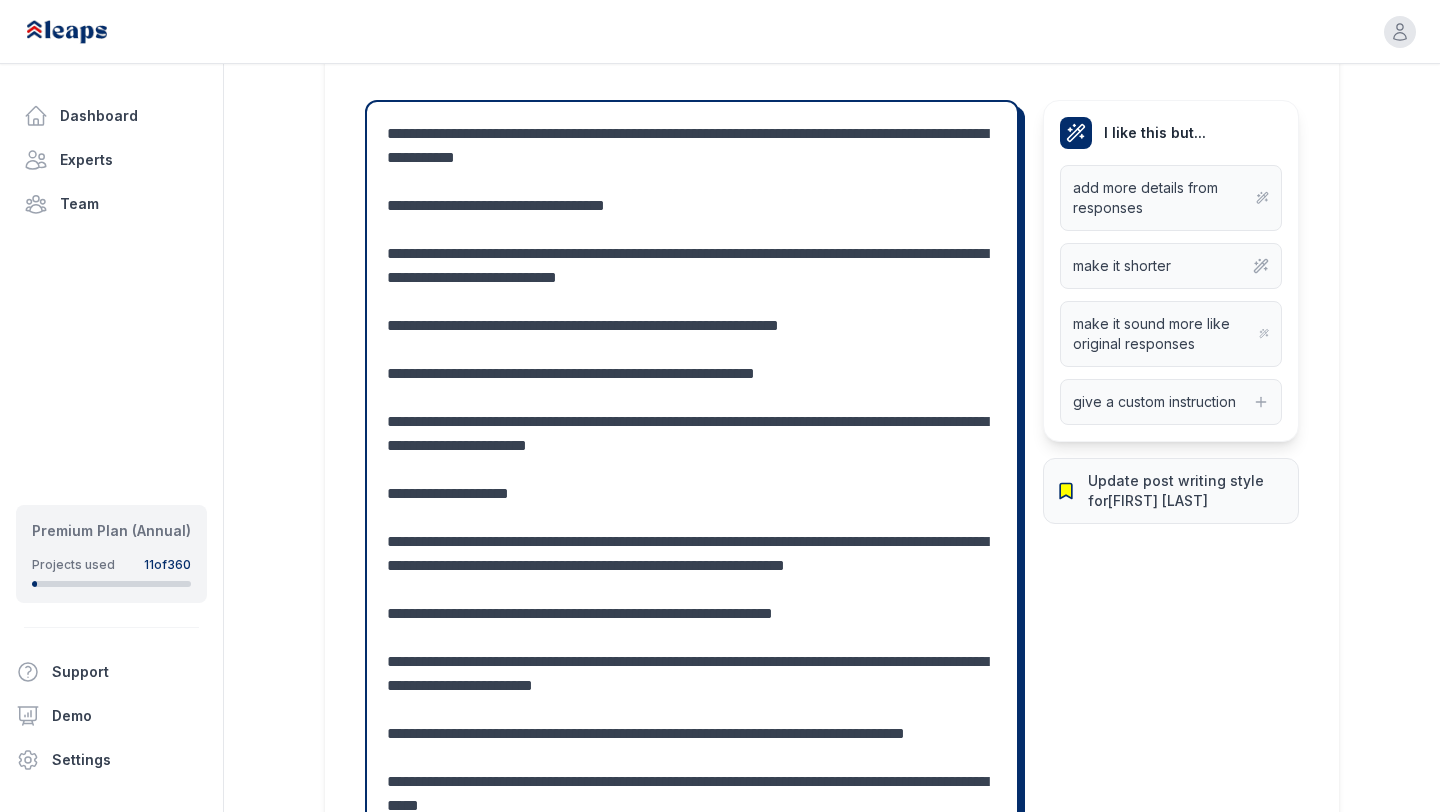 scroll, scrollTop: 2934, scrollLeft: 0, axis: vertical 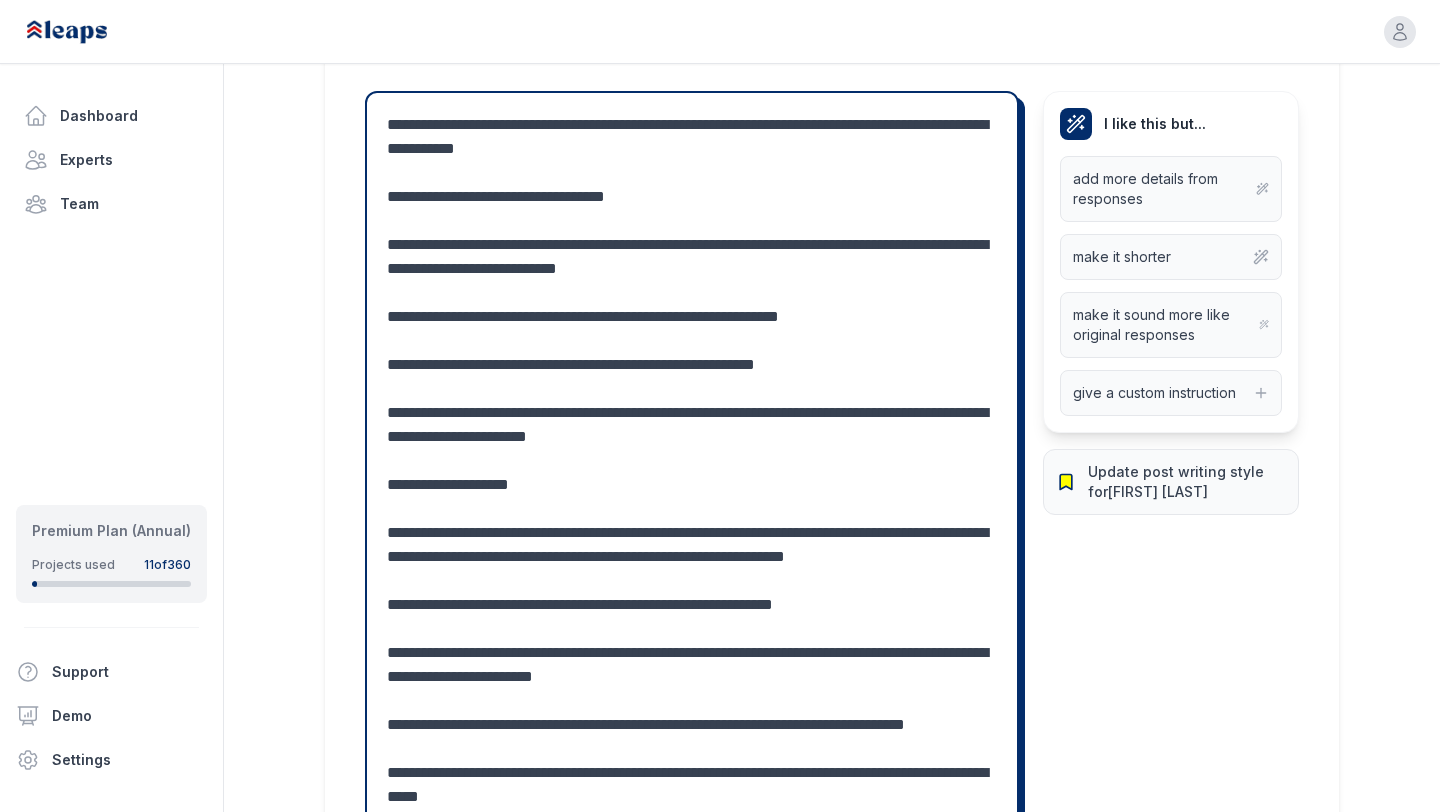 click at bounding box center (692, 509) 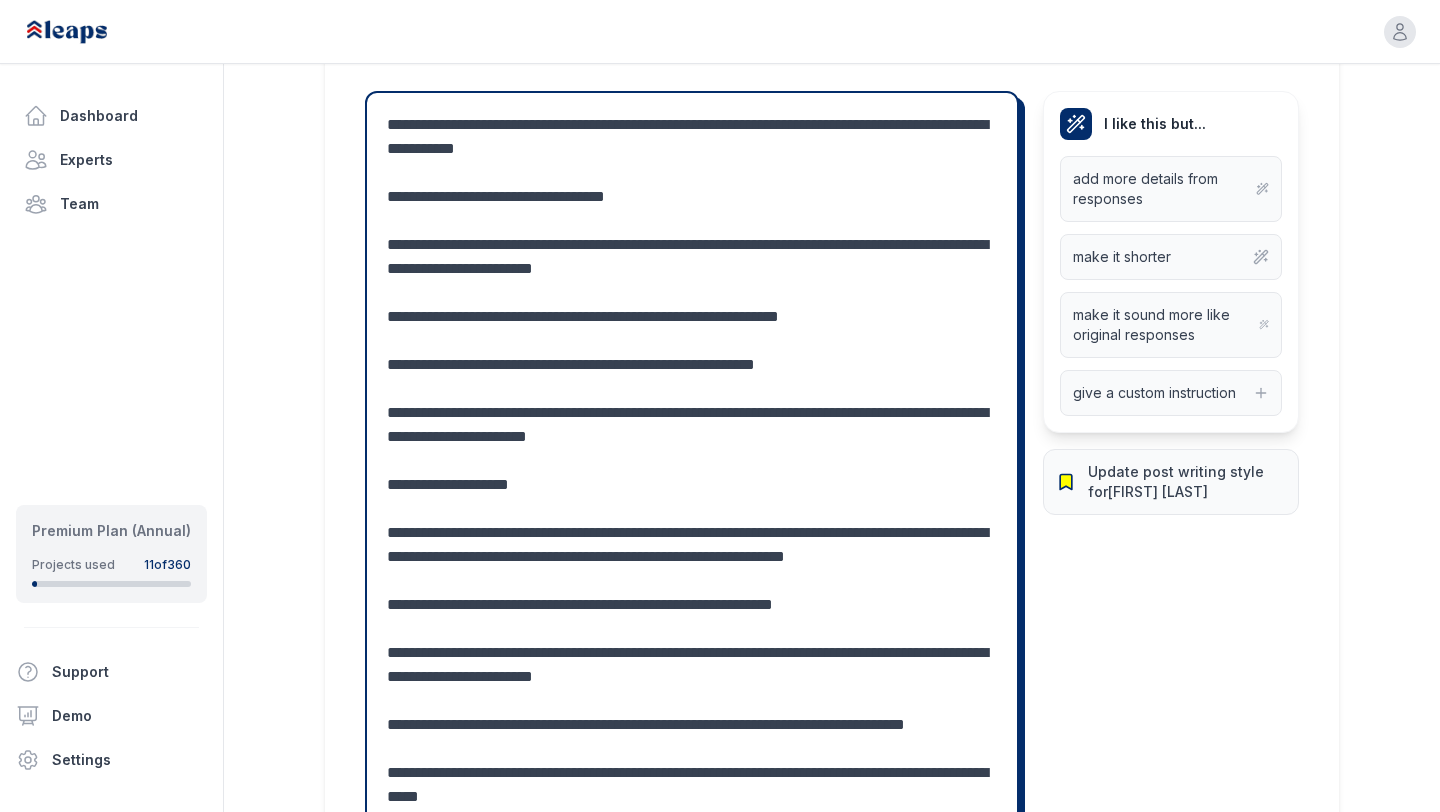 click at bounding box center (692, 509) 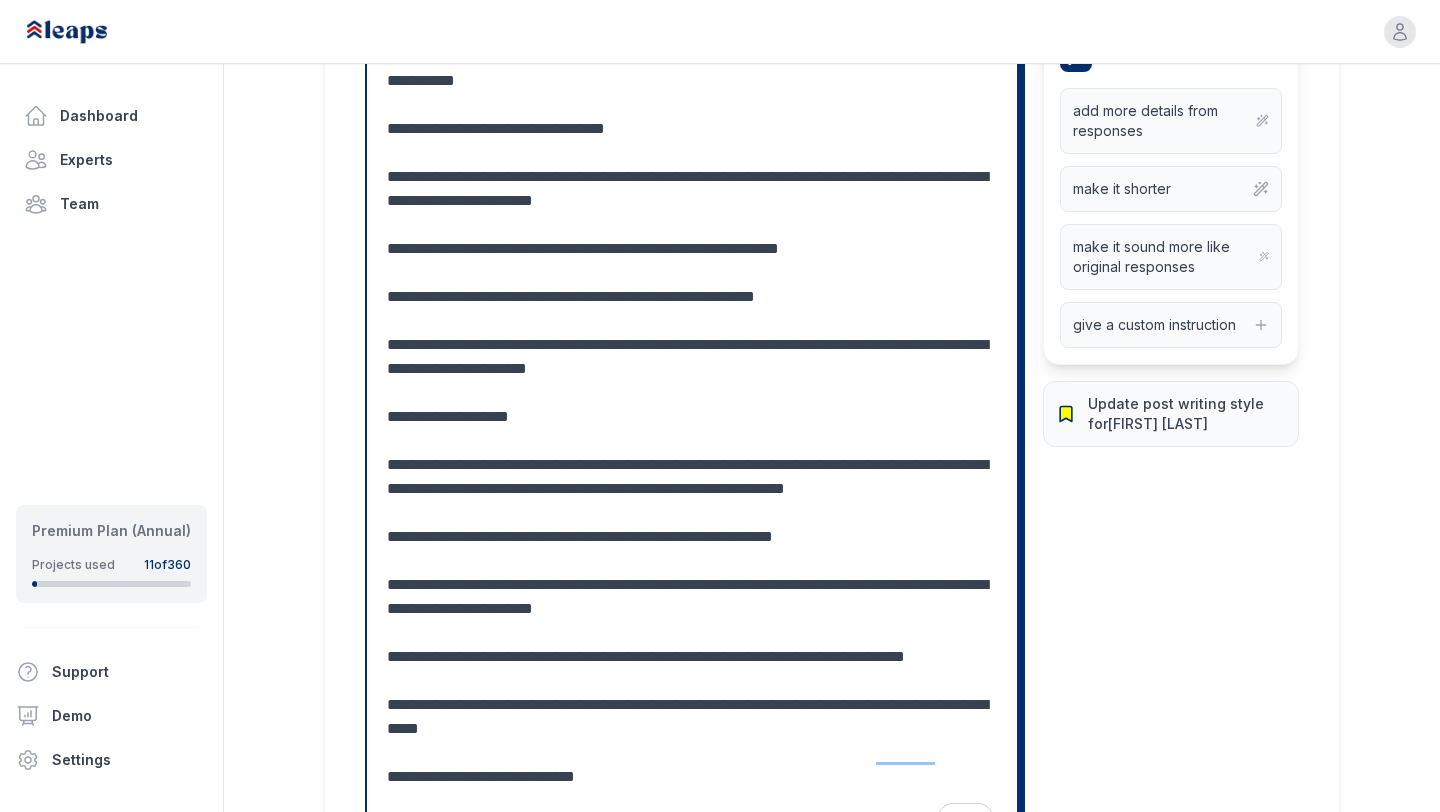scroll, scrollTop: 3004, scrollLeft: 0, axis: vertical 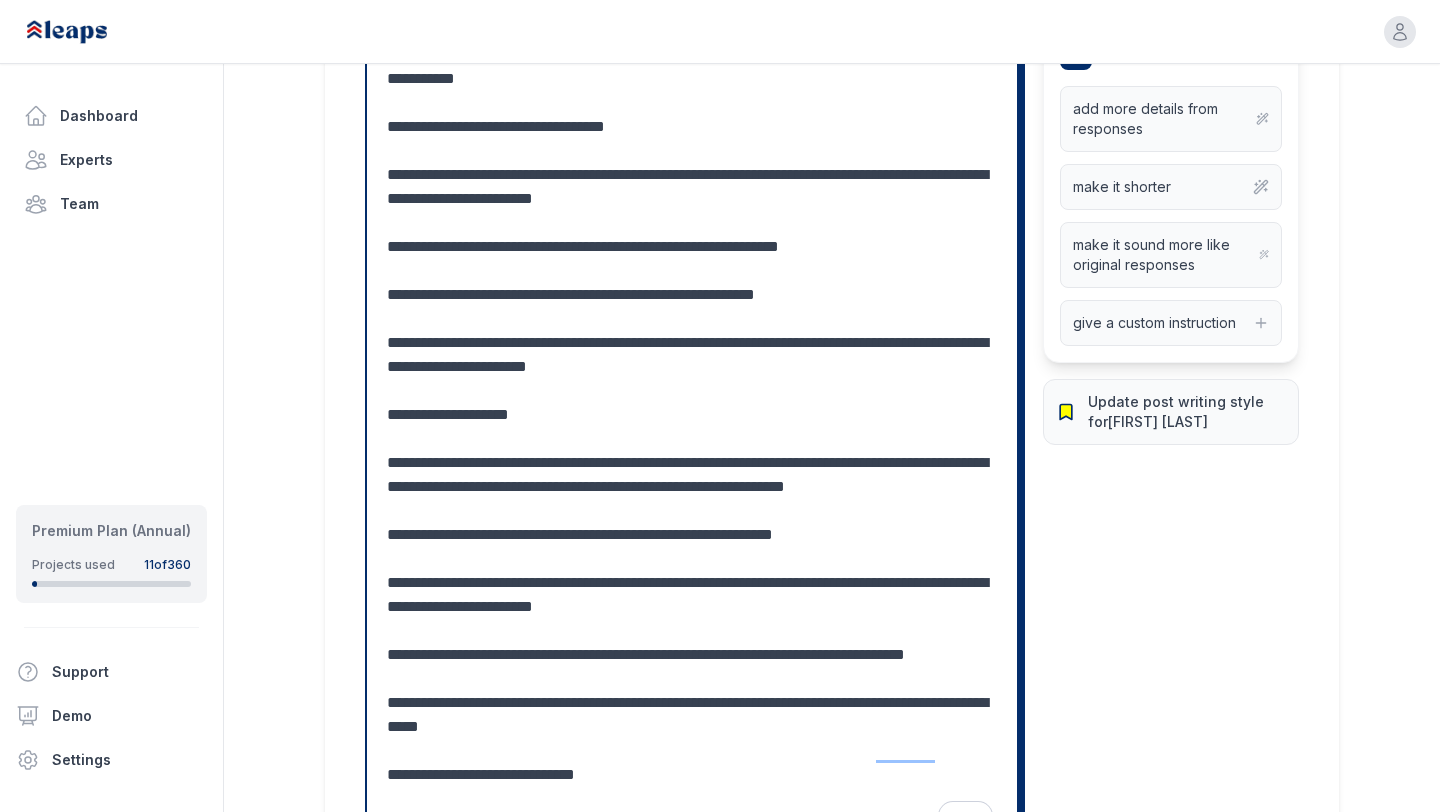 click at bounding box center (692, 439) 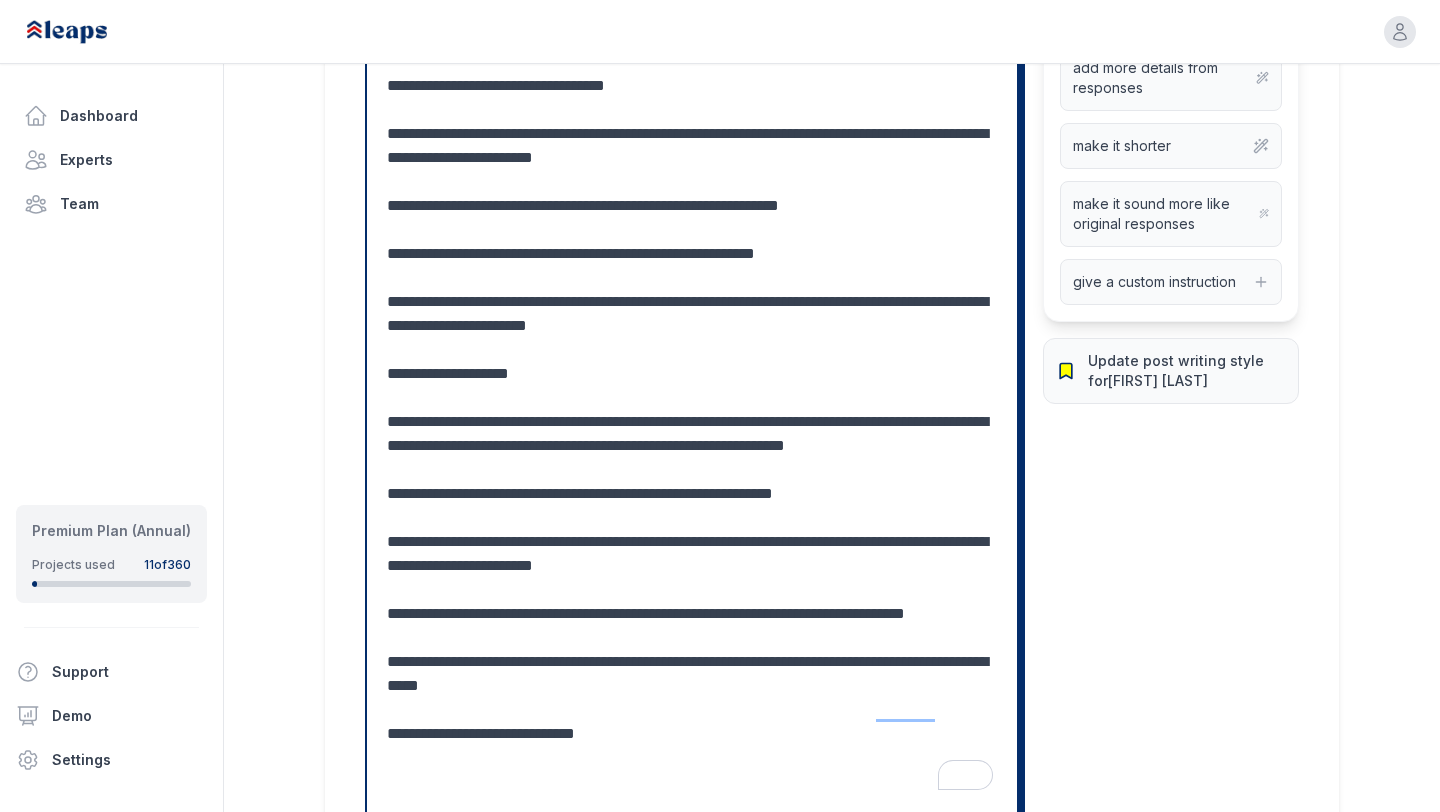 scroll, scrollTop: 3037, scrollLeft: 0, axis: vertical 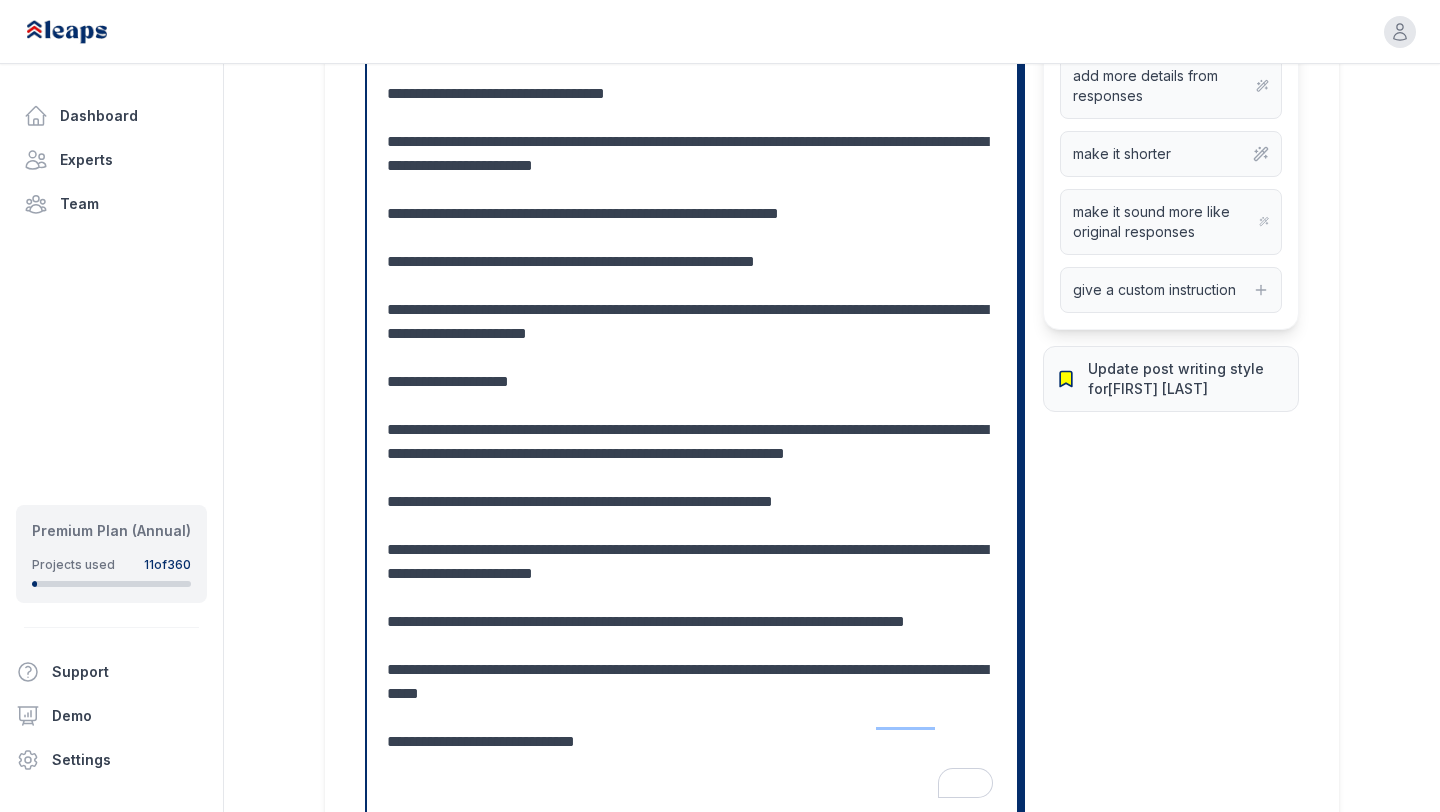 click at bounding box center (692, 406) 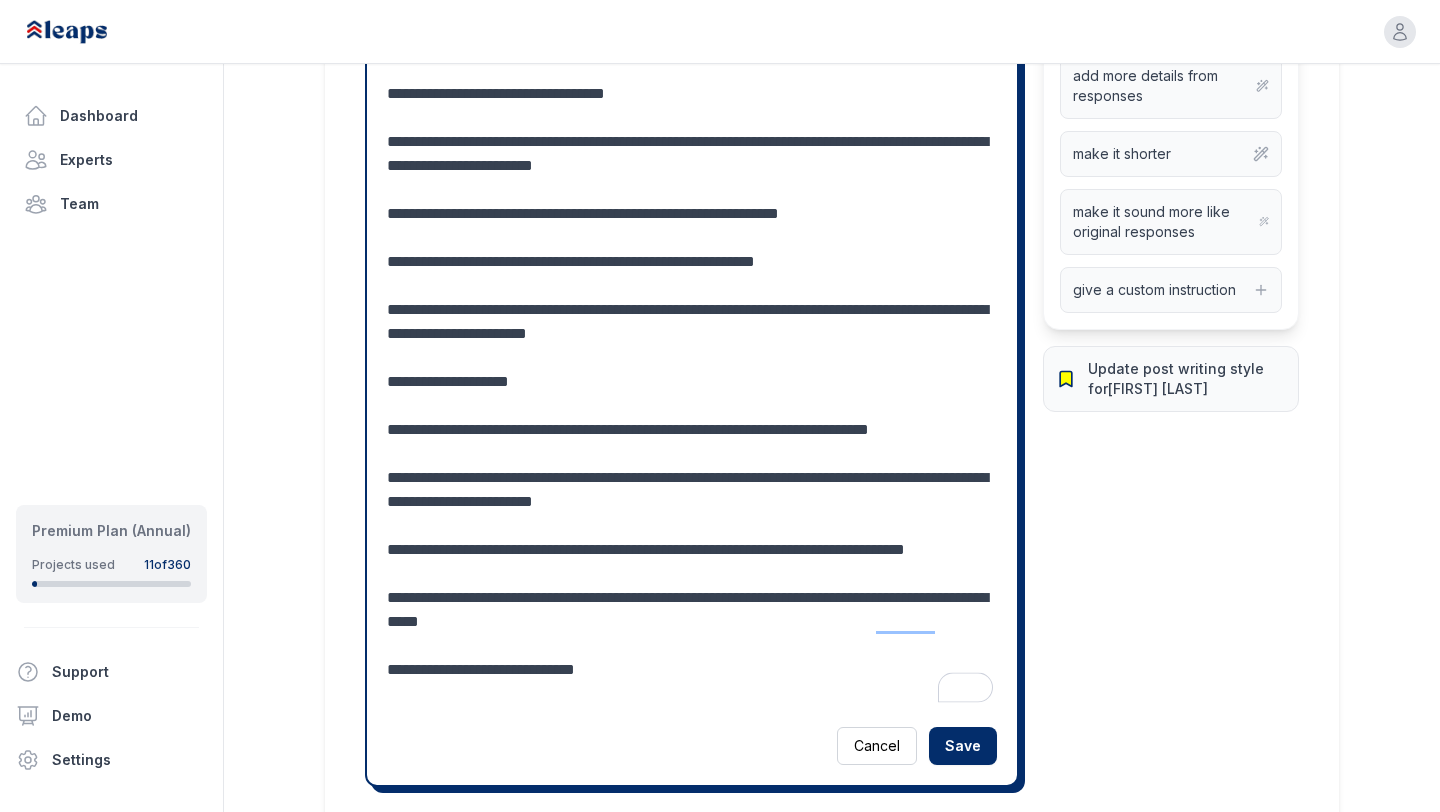 click at bounding box center (692, 358) 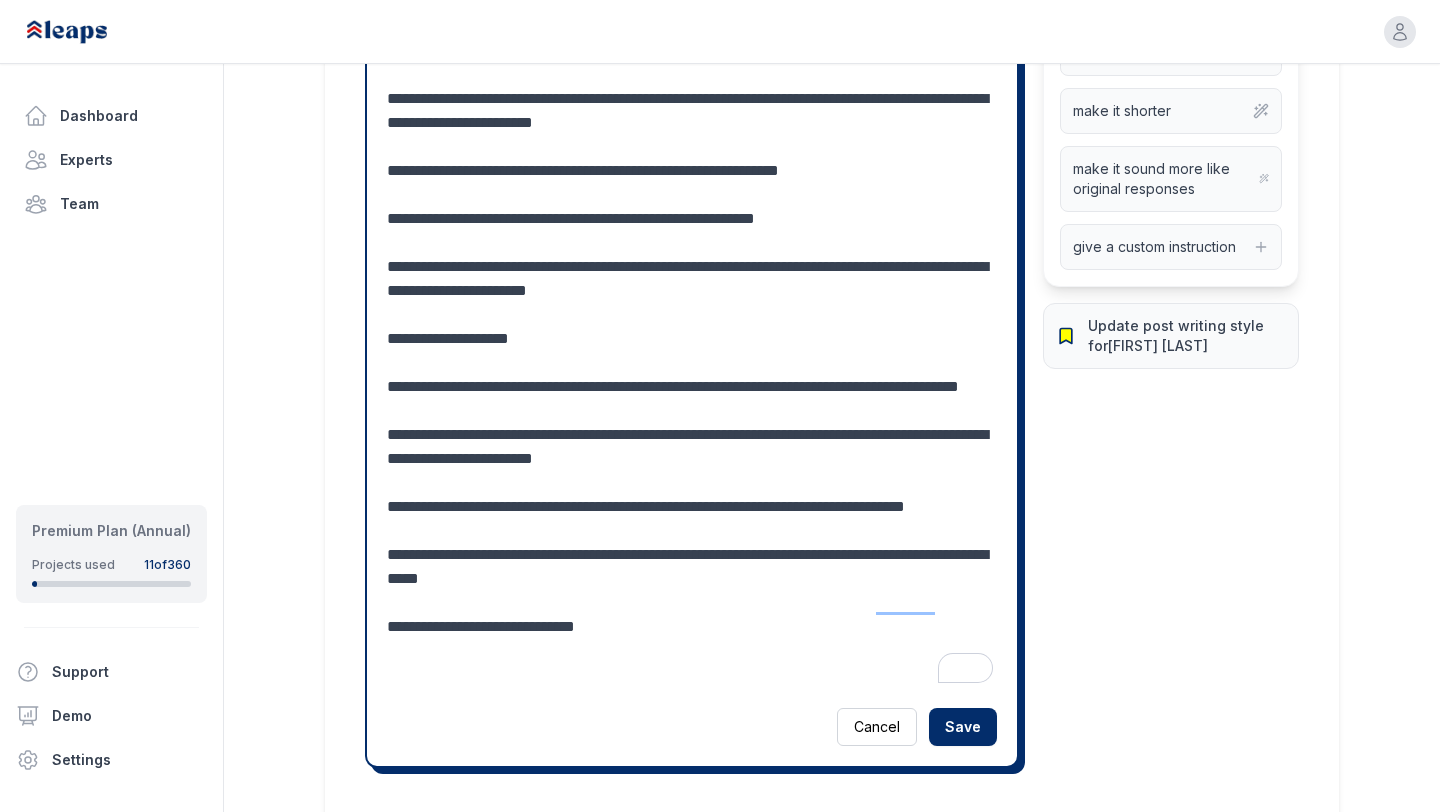 scroll, scrollTop: 3087, scrollLeft: 0, axis: vertical 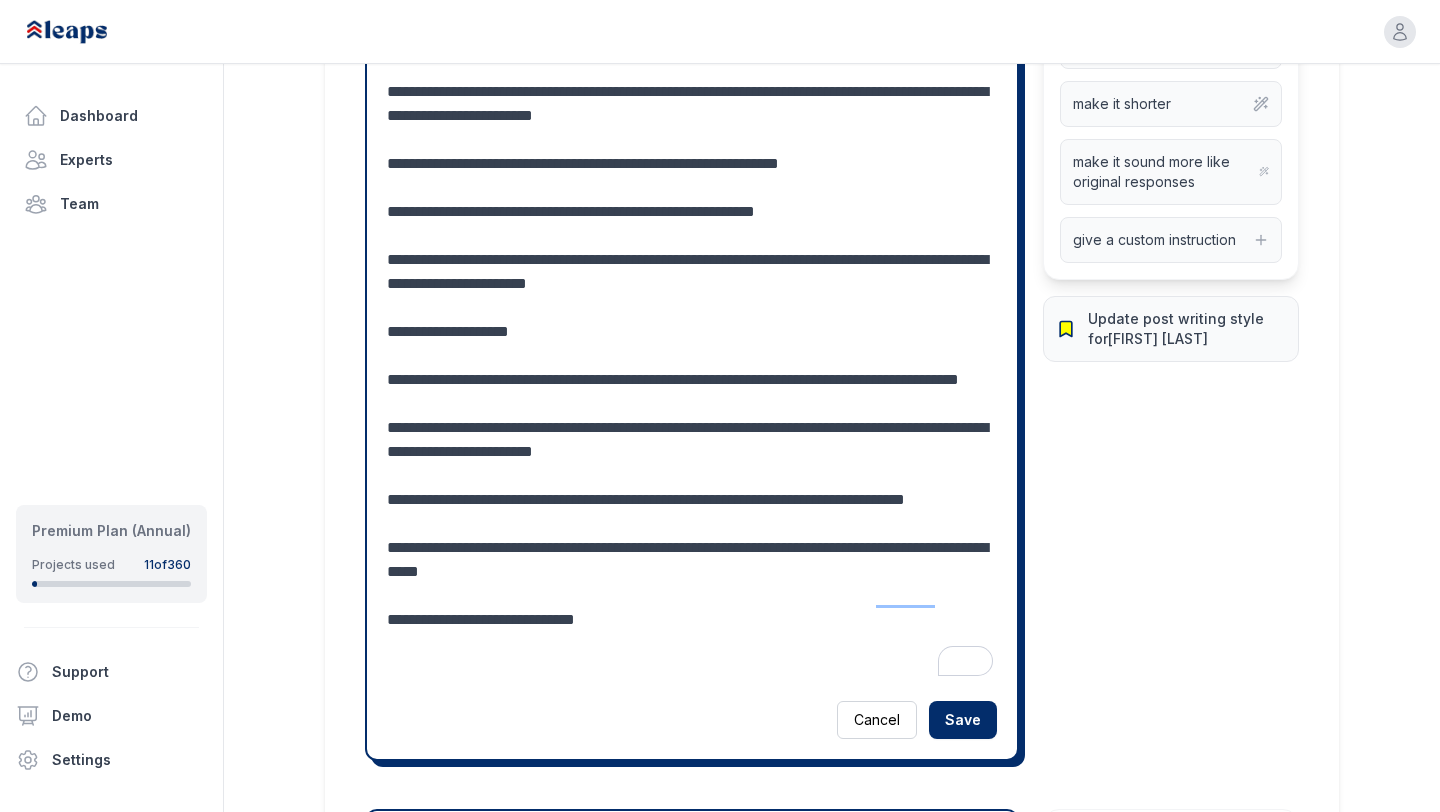 drag, startPoint x: 389, startPoint y: 397, endPoint x: 650, endPoint y: 623, distance: 345.24918 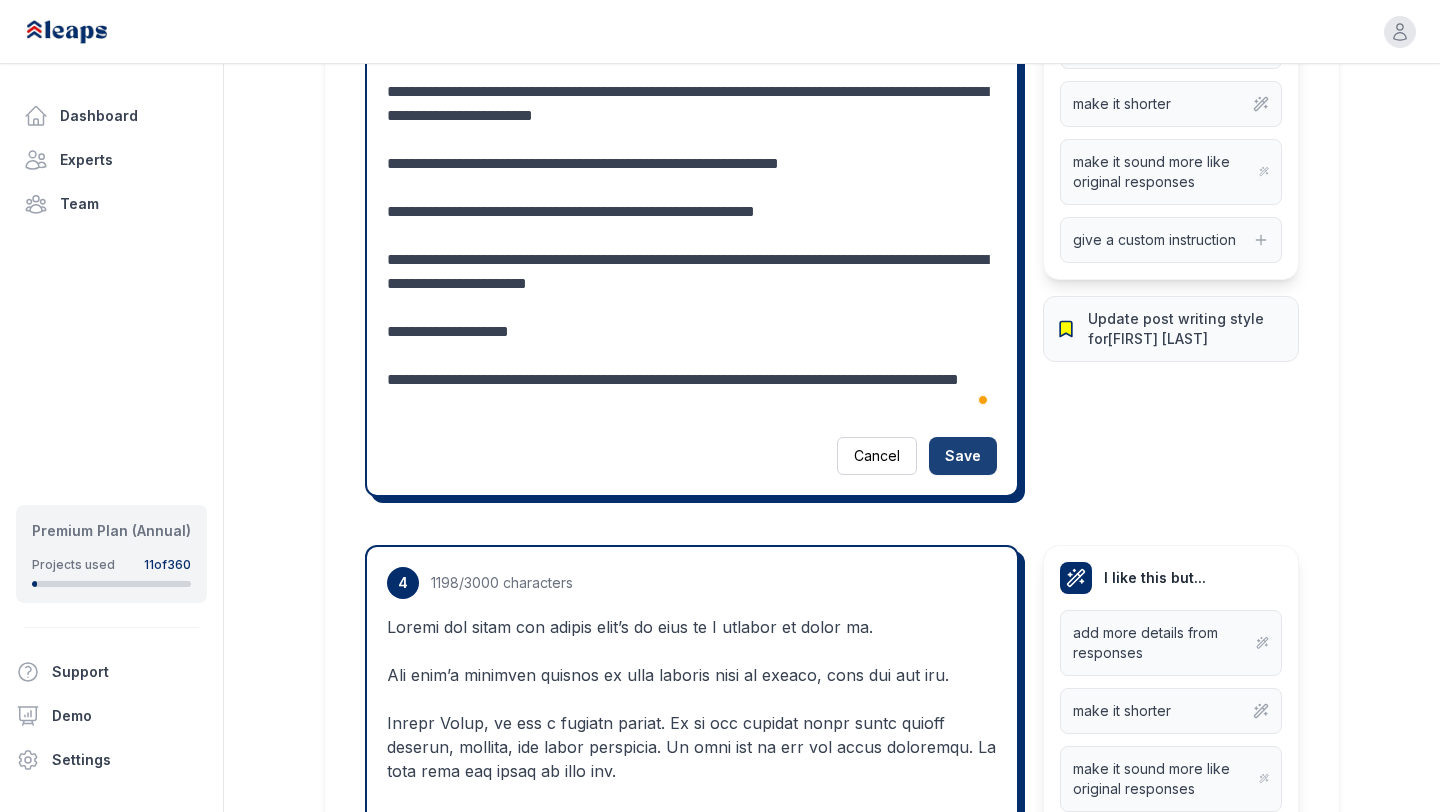 type on "**********" 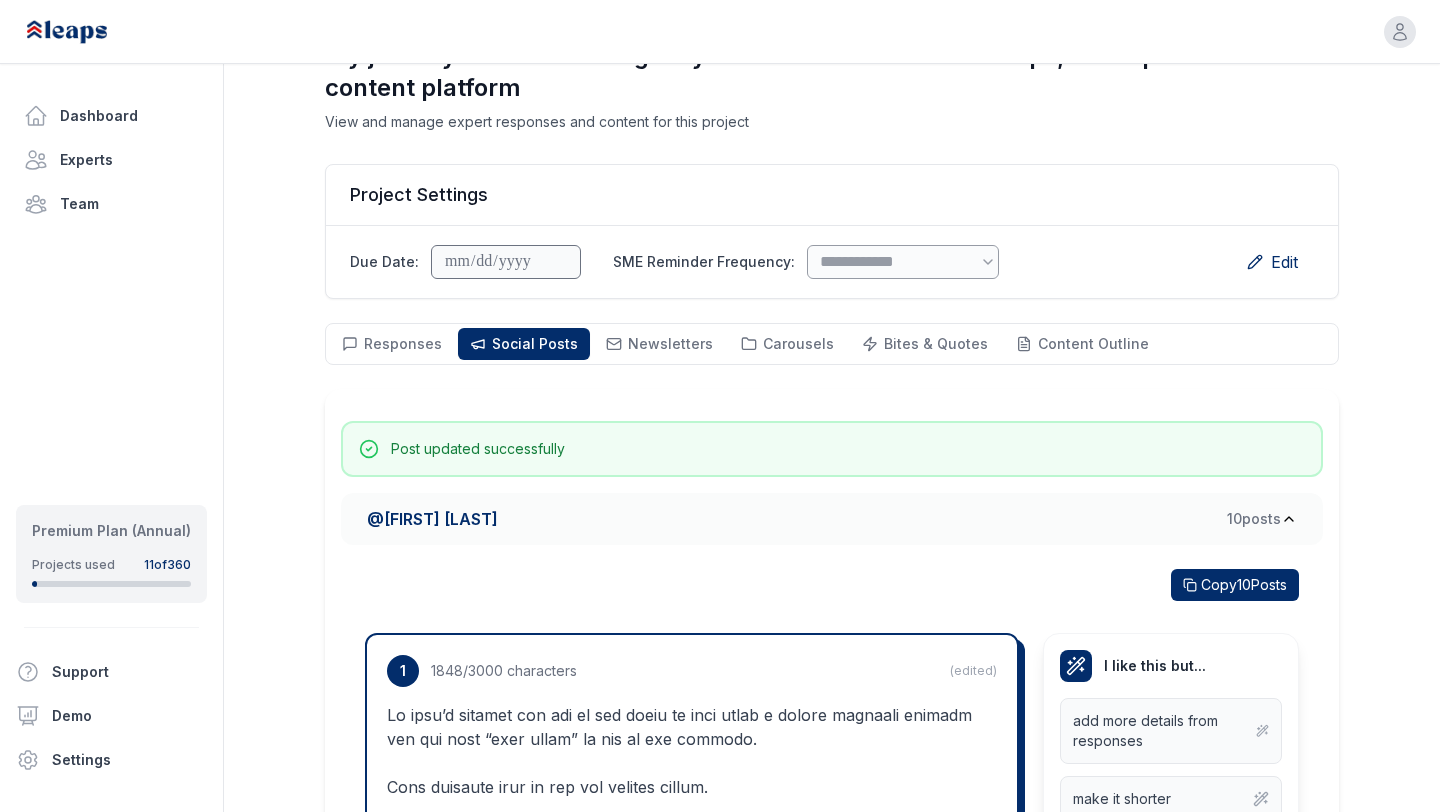 scroll, scrollTop: 65, scrollLeft: 0, axis: vertical 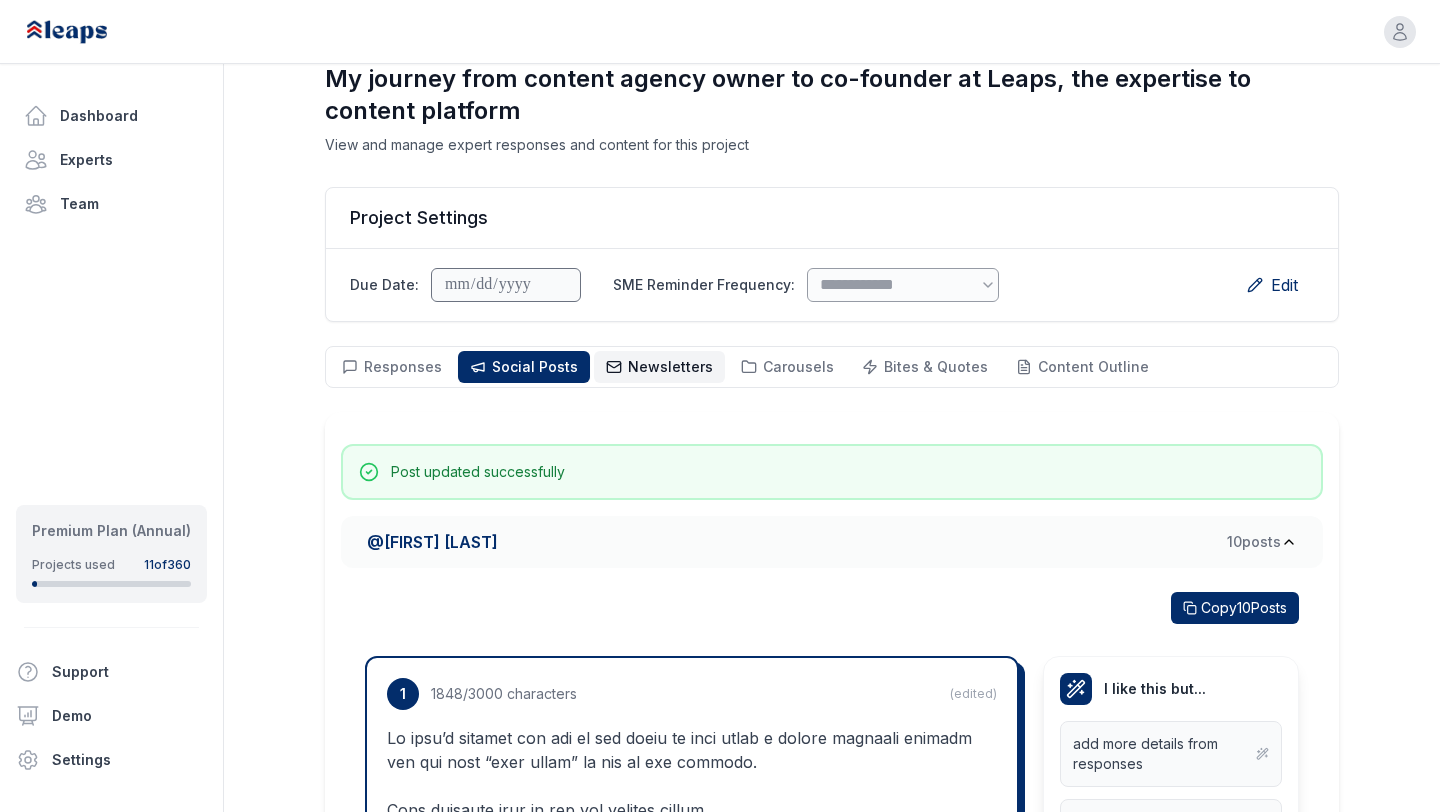 click on "Newsletters" at bounding box center [670, 366] 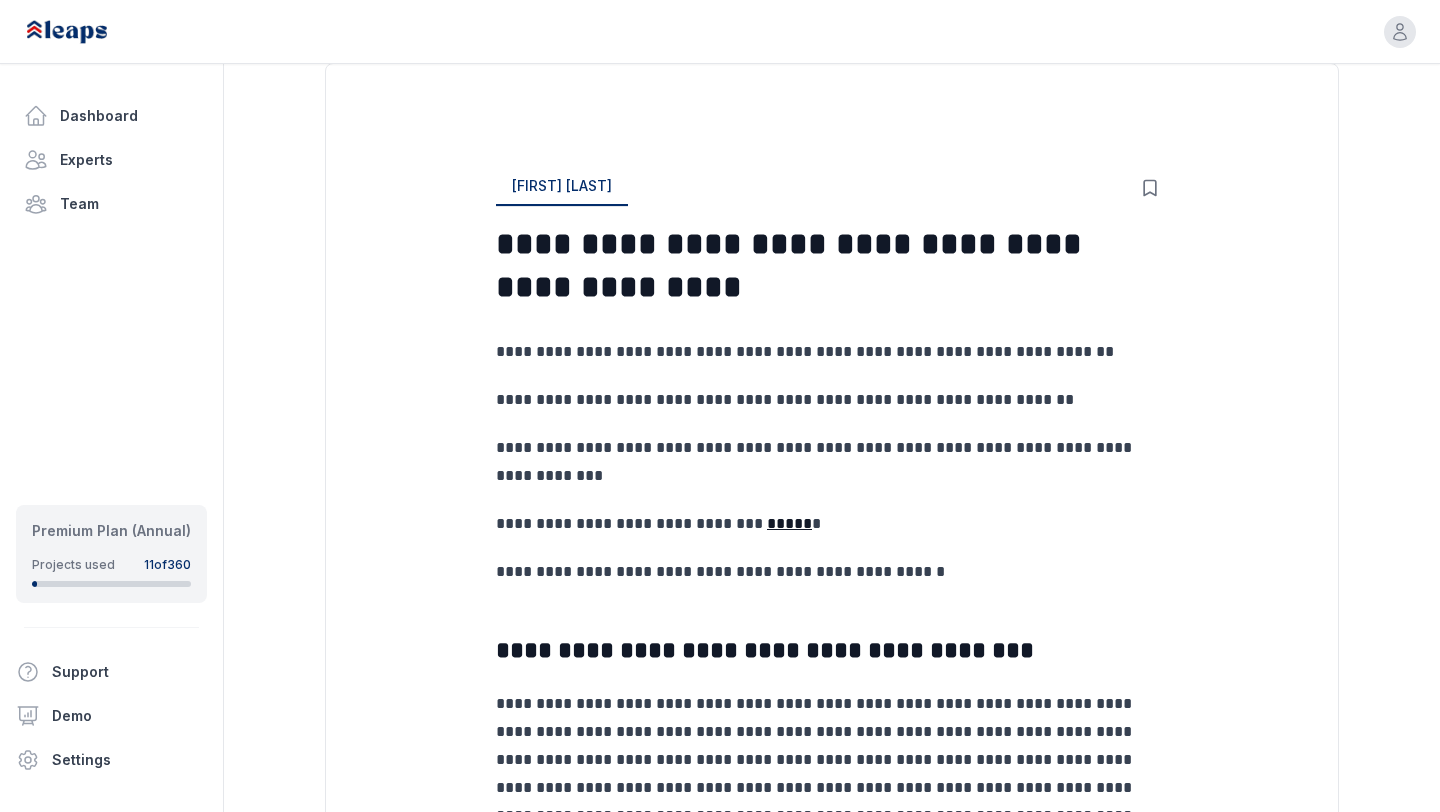 scroll, scrollTop: 370, scrollLeft: 0, axis: vertical 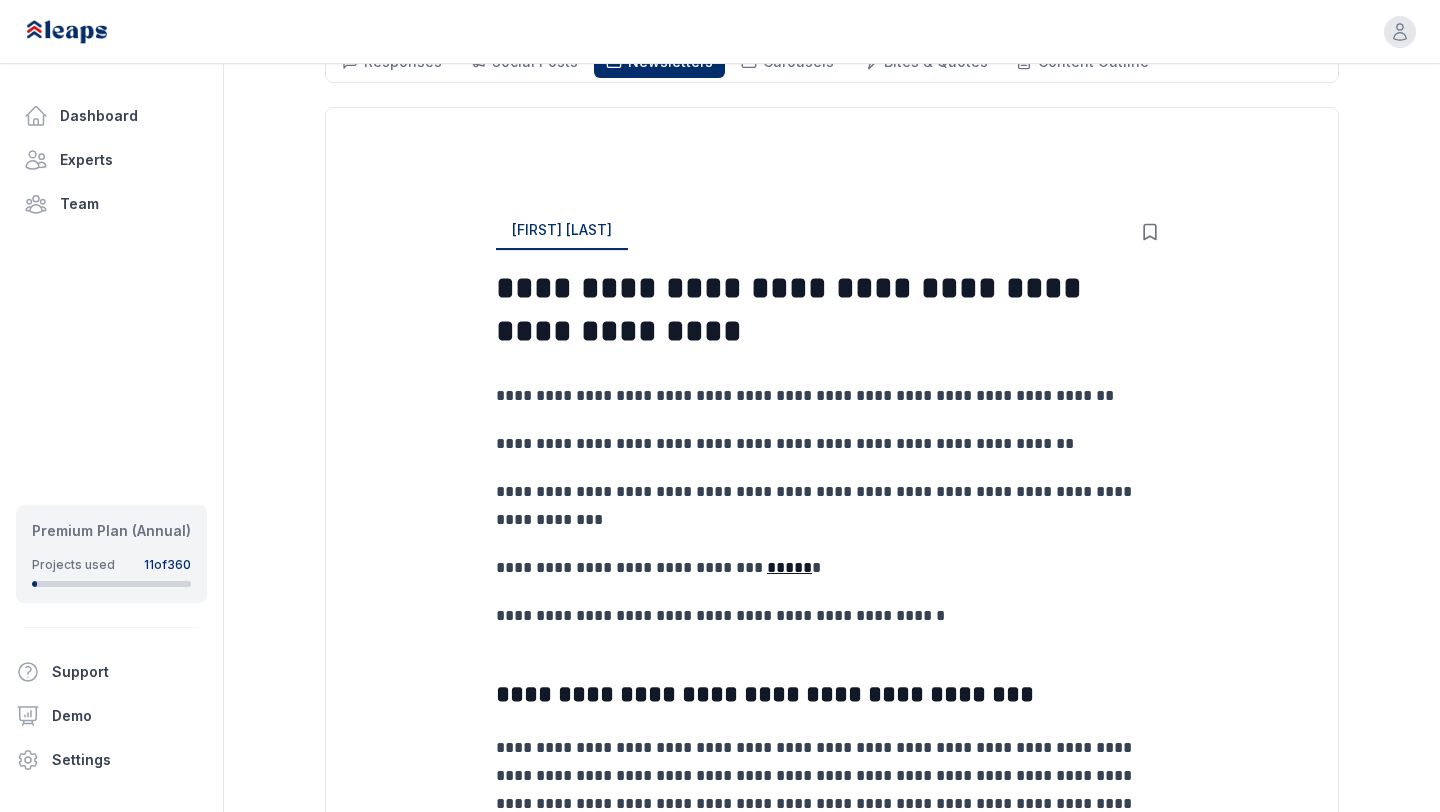 click 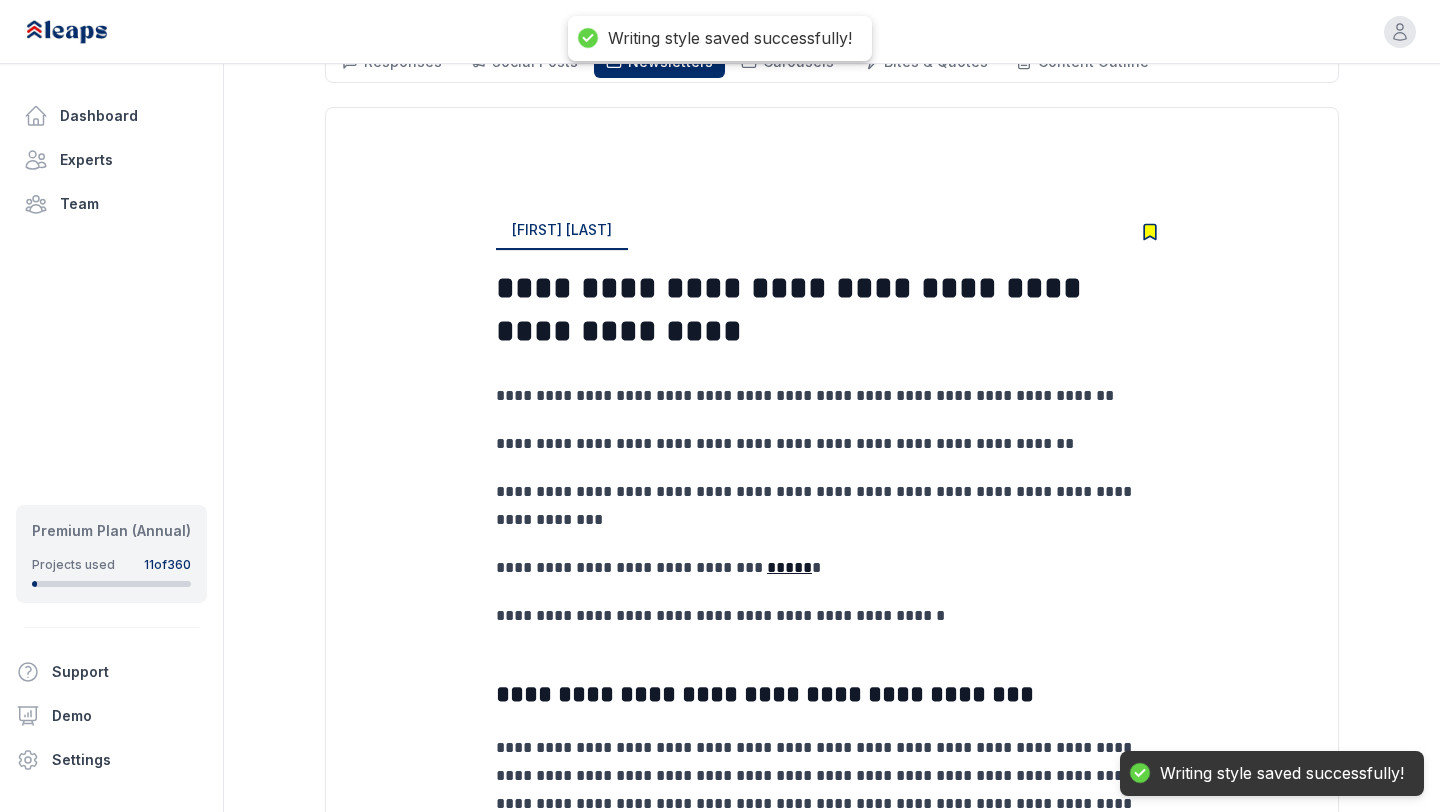 type 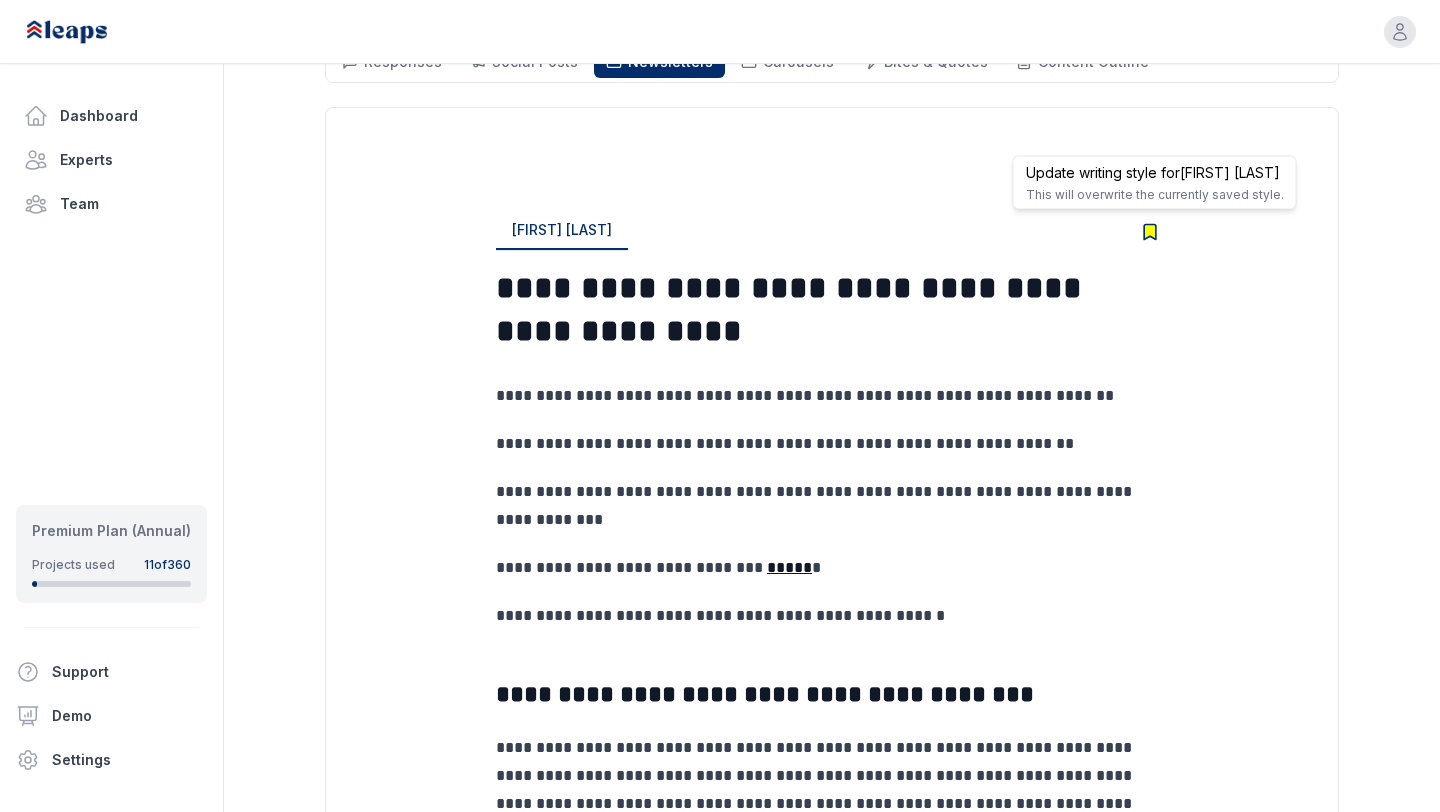 click on "**********" at bounding box center [832, 1173] 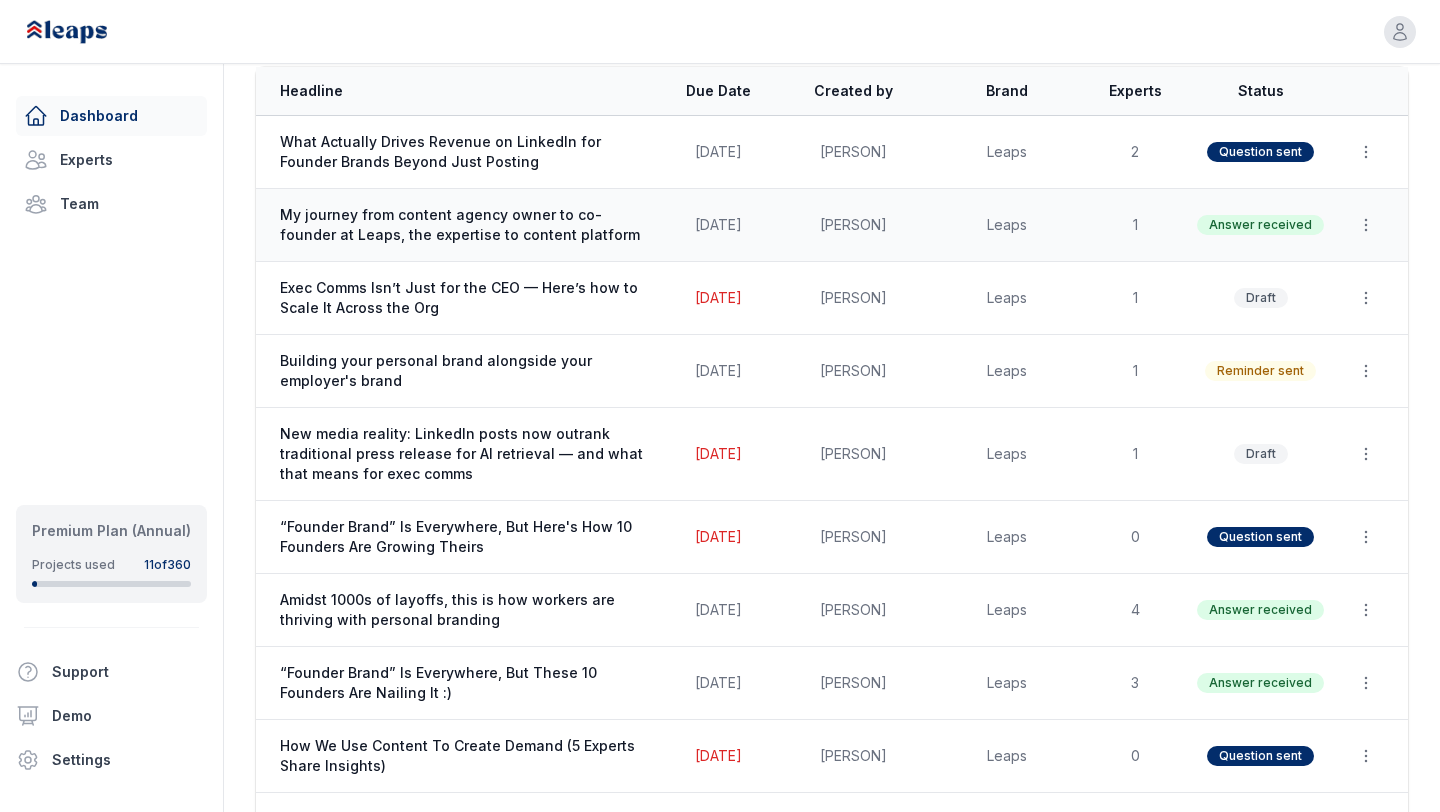 scroll, scrollTop: 103, scrollLeft: 0, axis: vertical 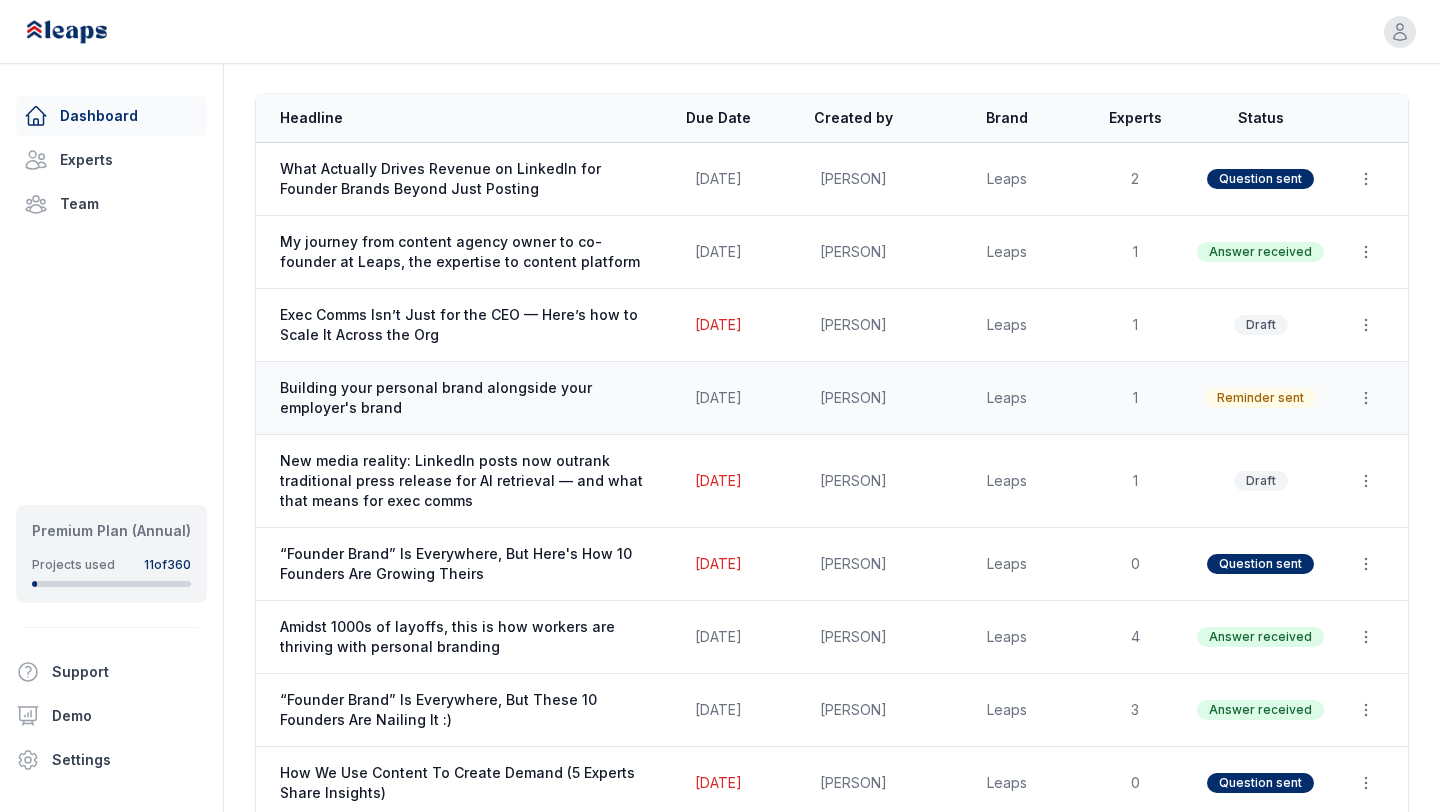 click on "[DATE]" at bounding box center [718, 398] 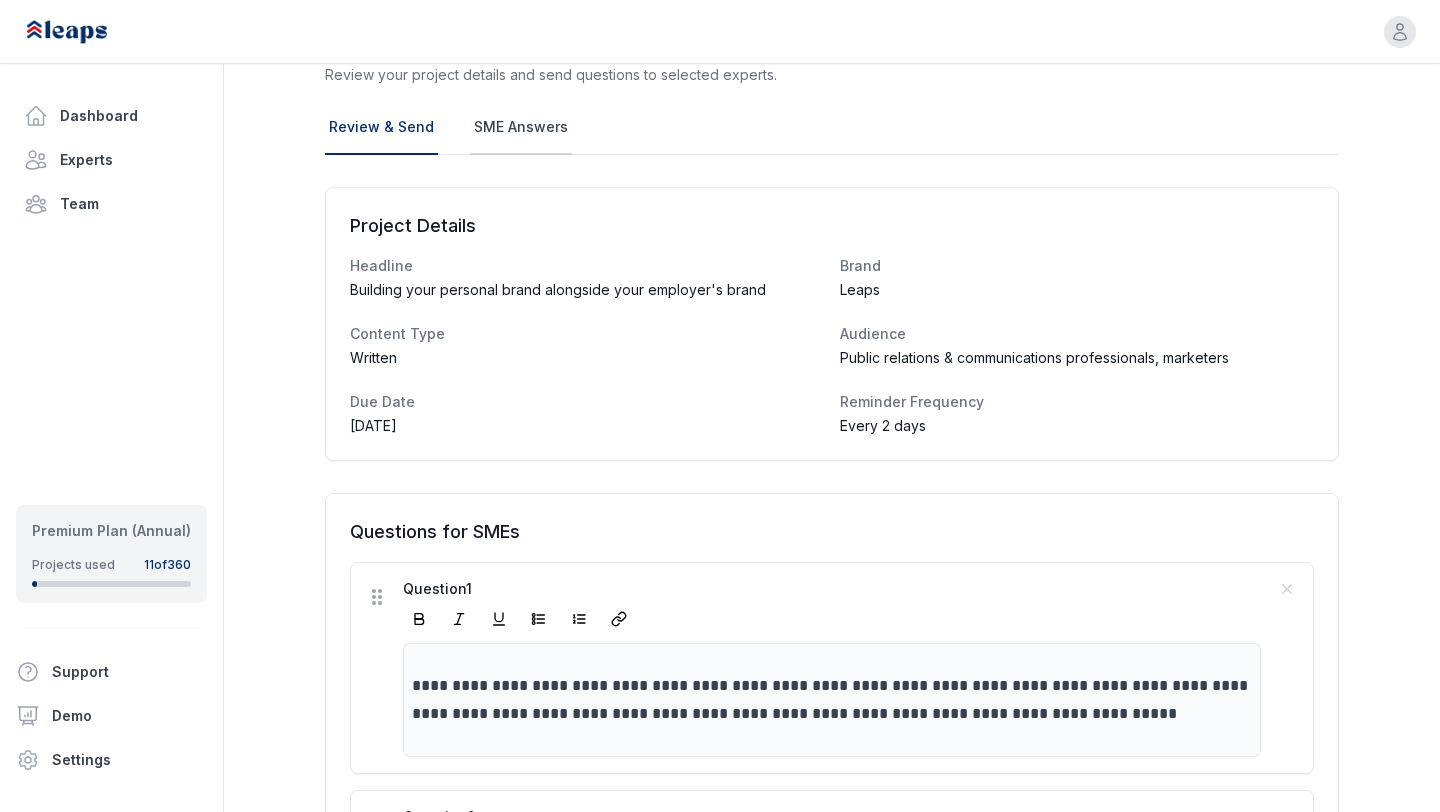 click on "SME Answers" at bounding box center (521, 128) 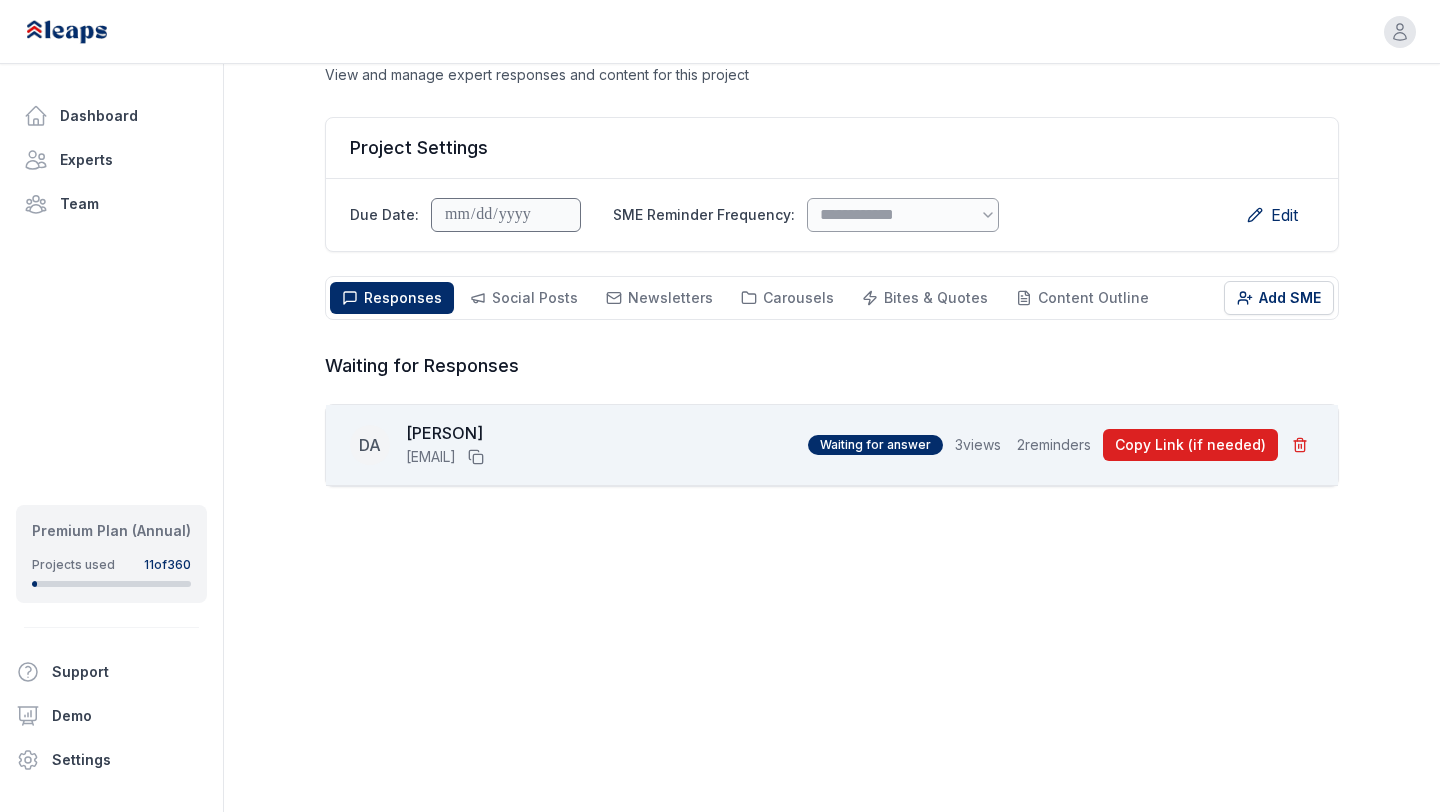 click on "Copy Link (if needed)" at bounding box center (1190, 445) 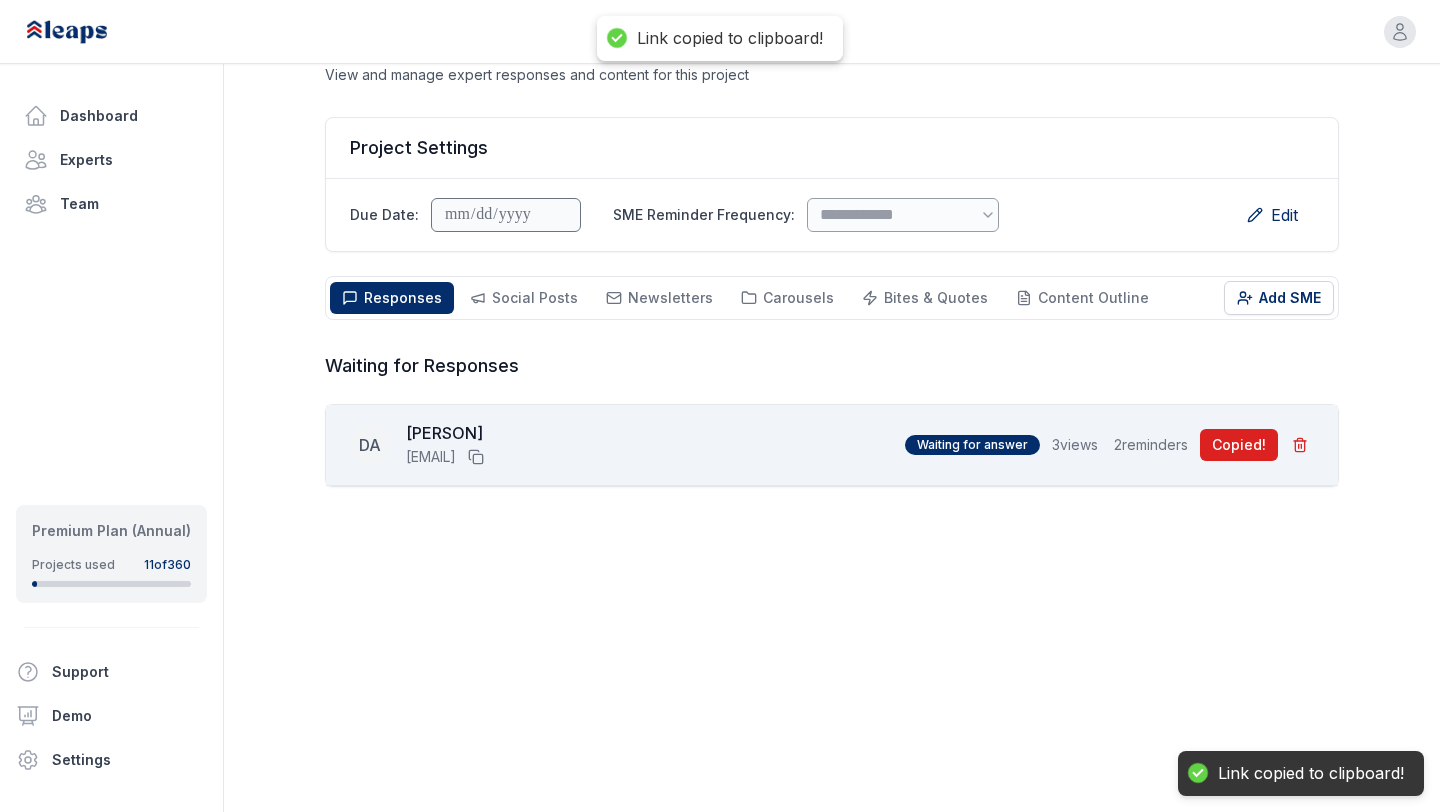 type 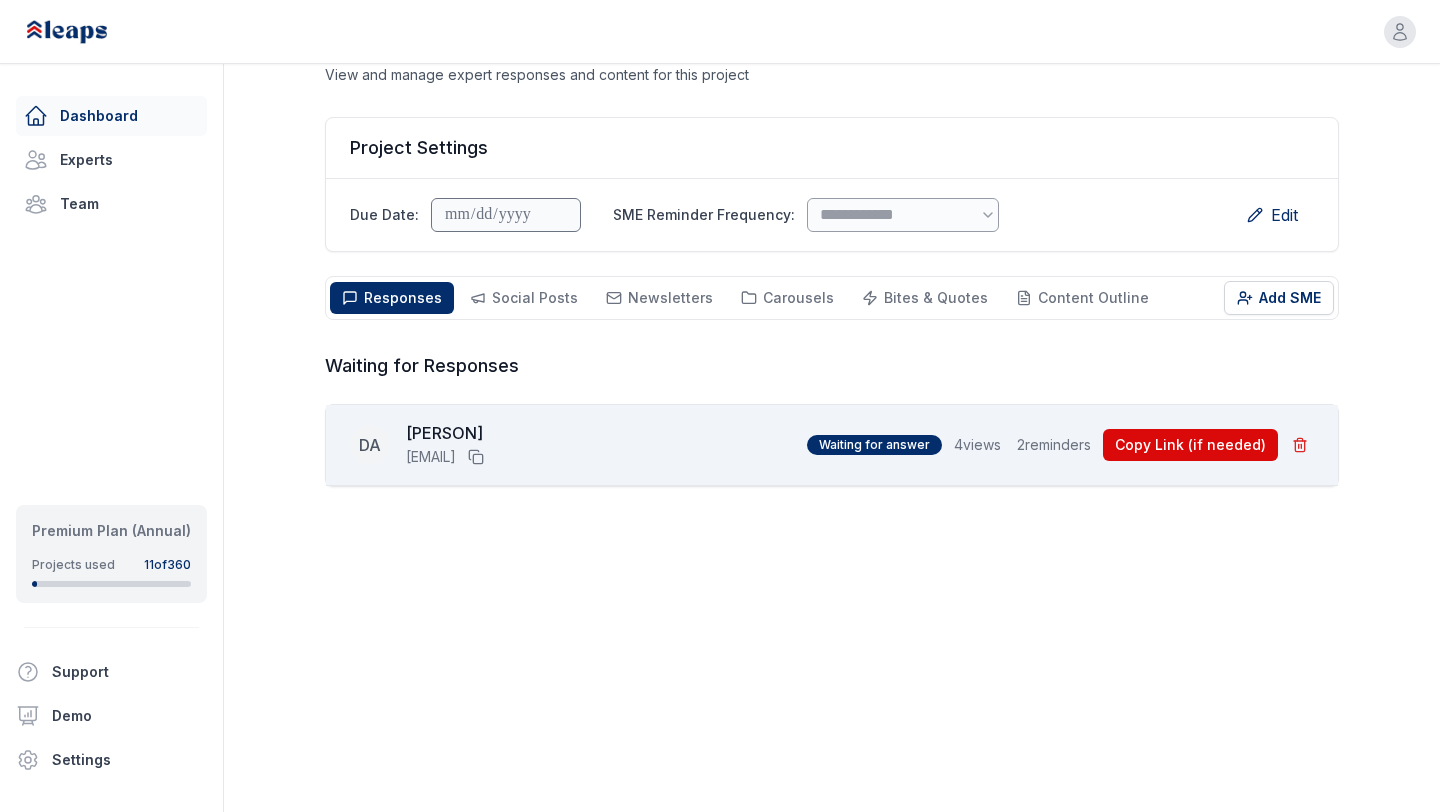click on "Dashboard" at bounding box center (111, 116) 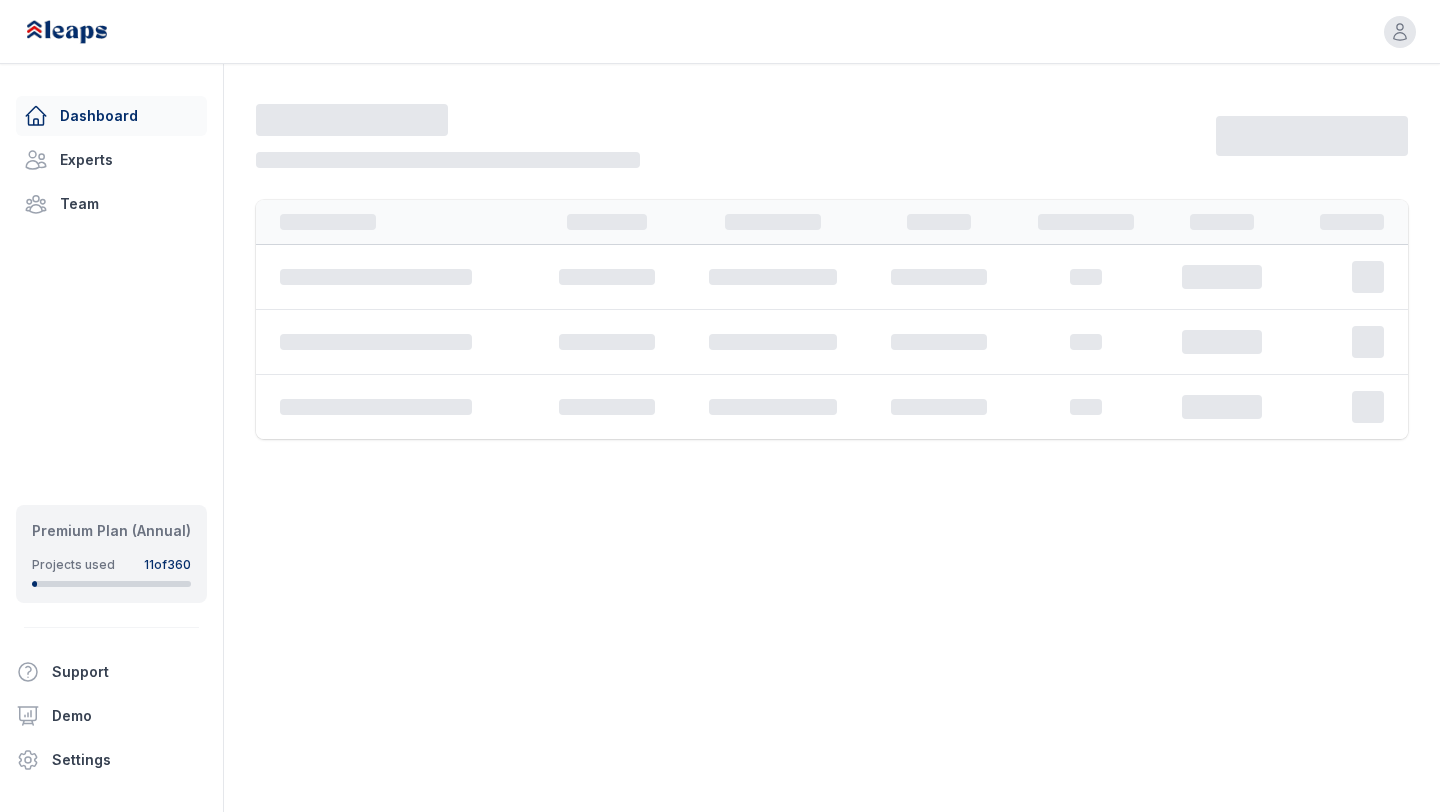 scroll, scrollTop: 0, scrollLeft: 0, axis: both 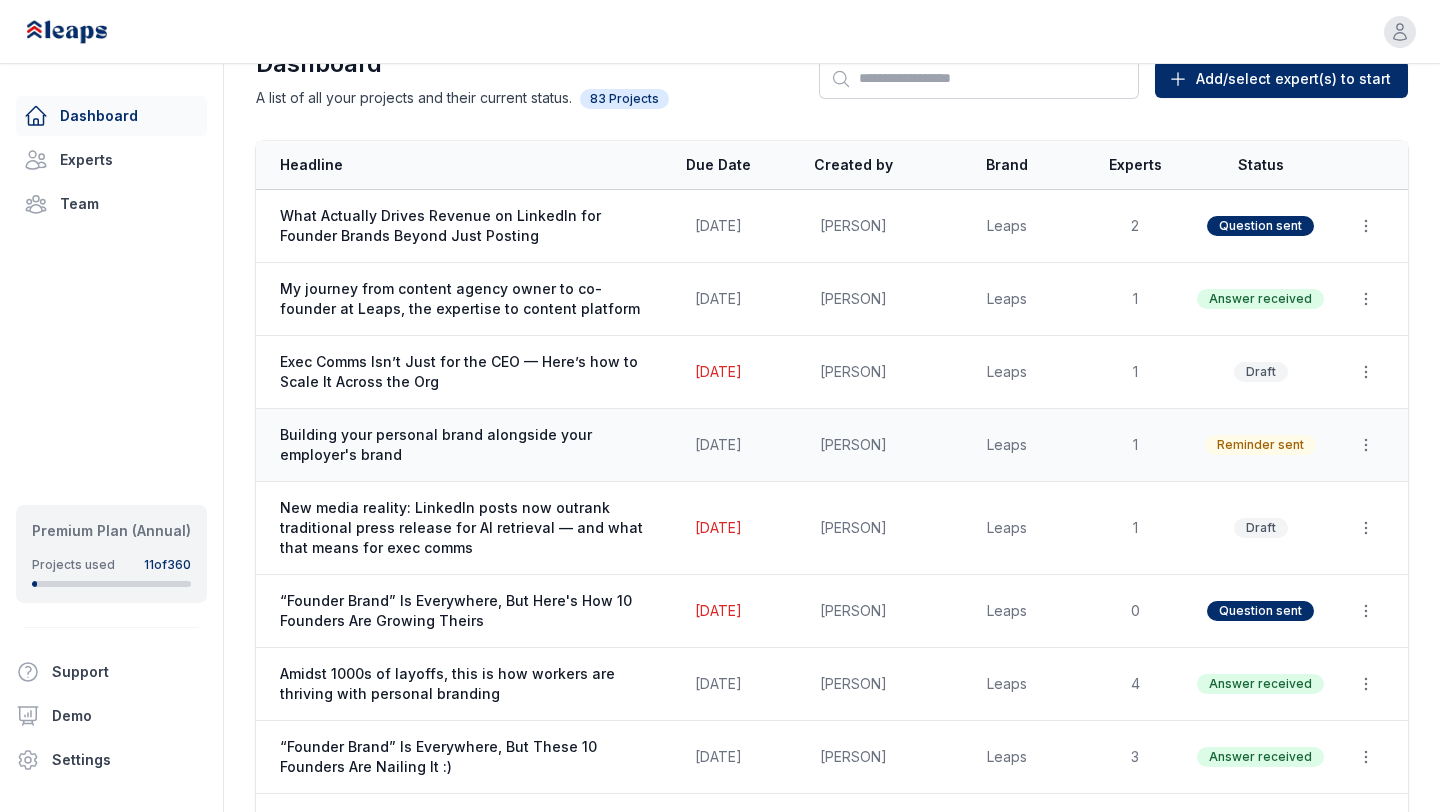 click on "Building your personal brand alongside your employer's brand" at bounding box center [463, 445] 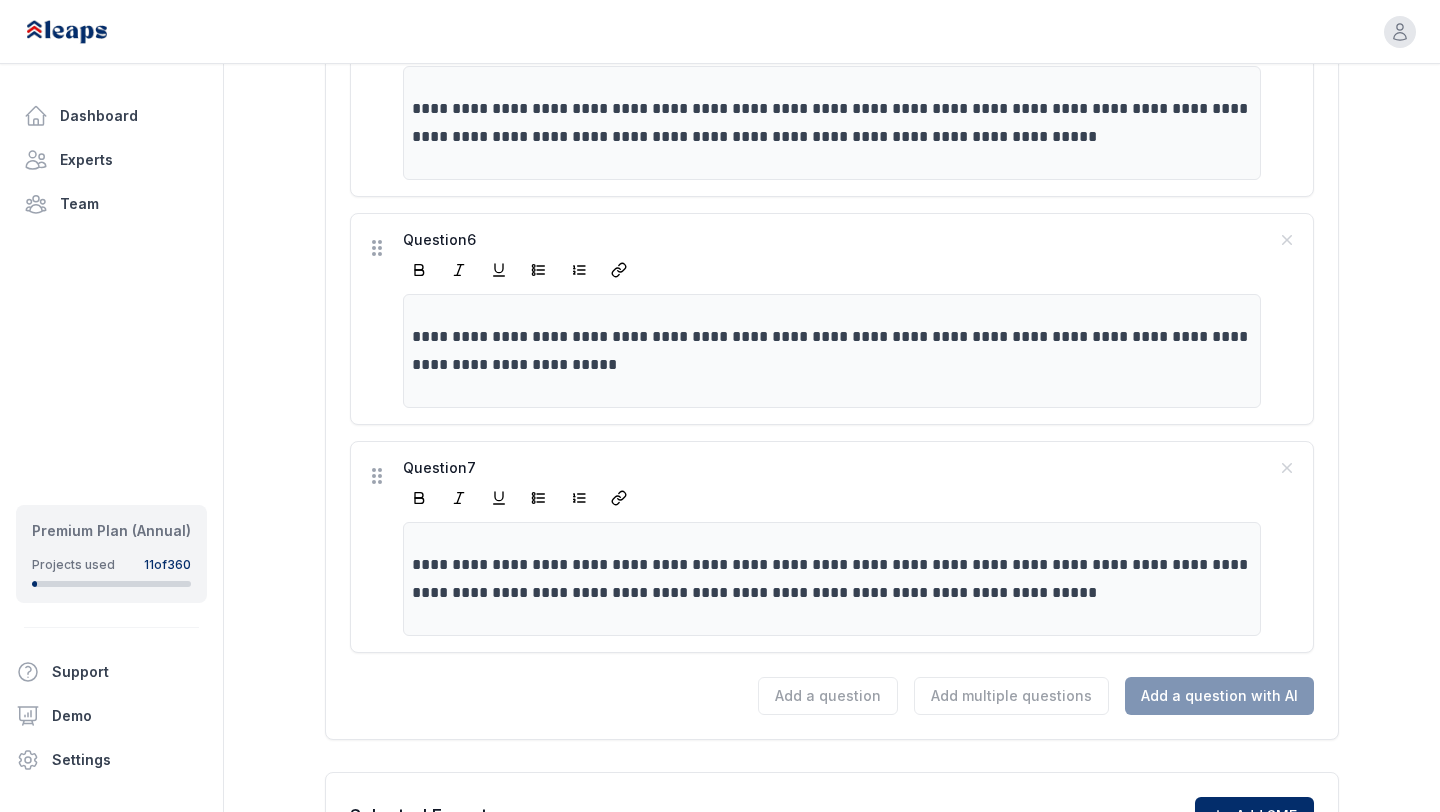 scroll, scrollTop: 1961, scrollLeft: 0, axis: vertical 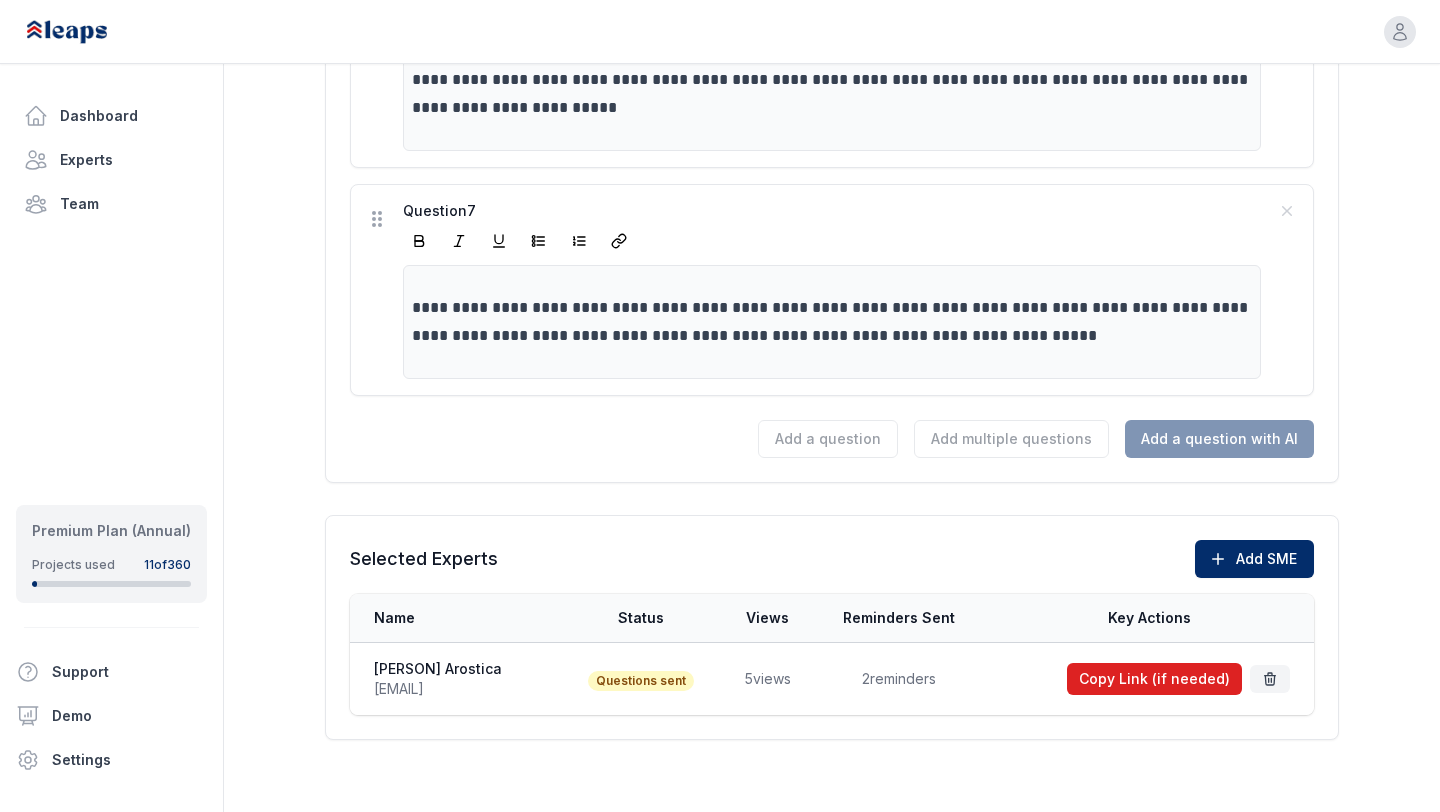 click on "Copy Link (if needed)" at bounding box center (1154, 679) 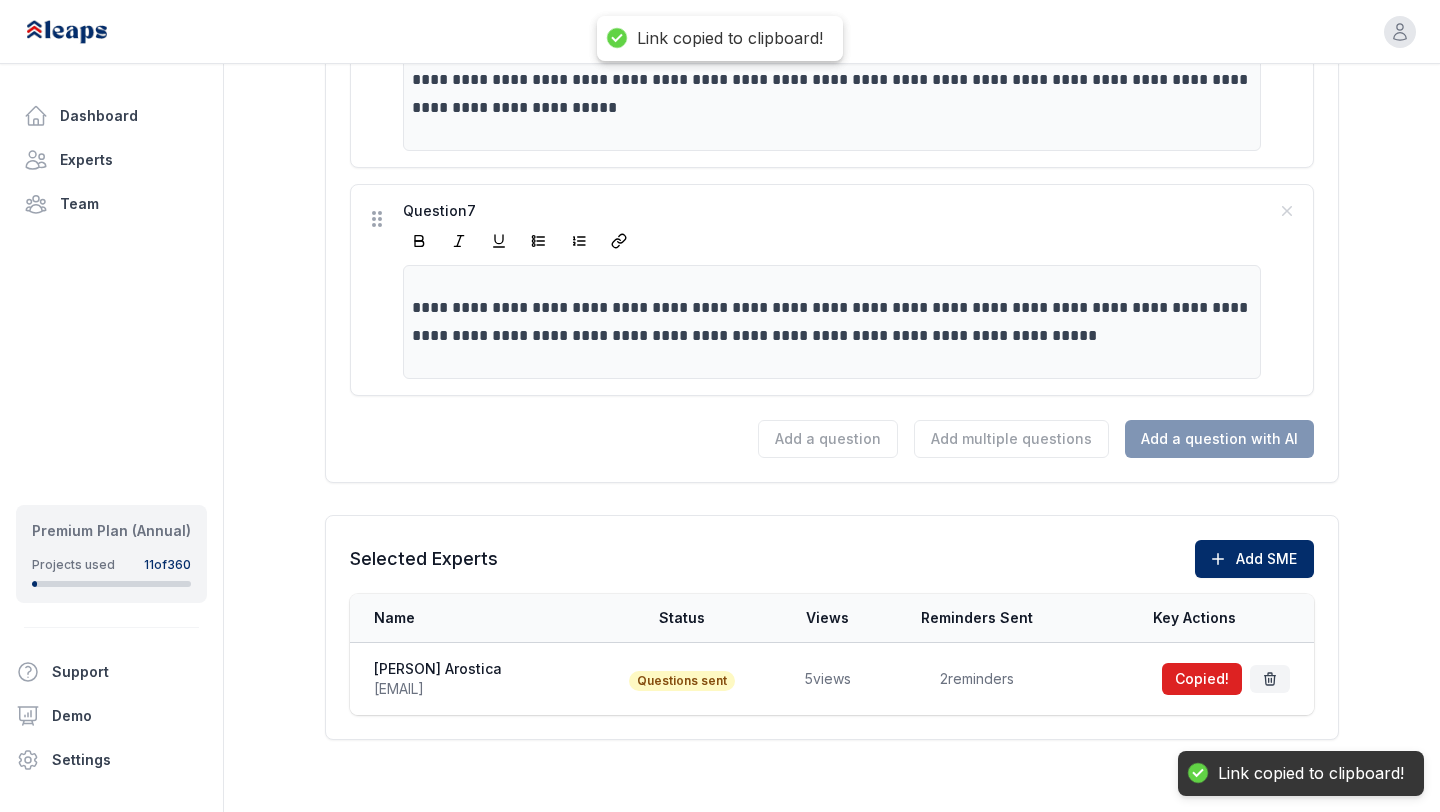 type 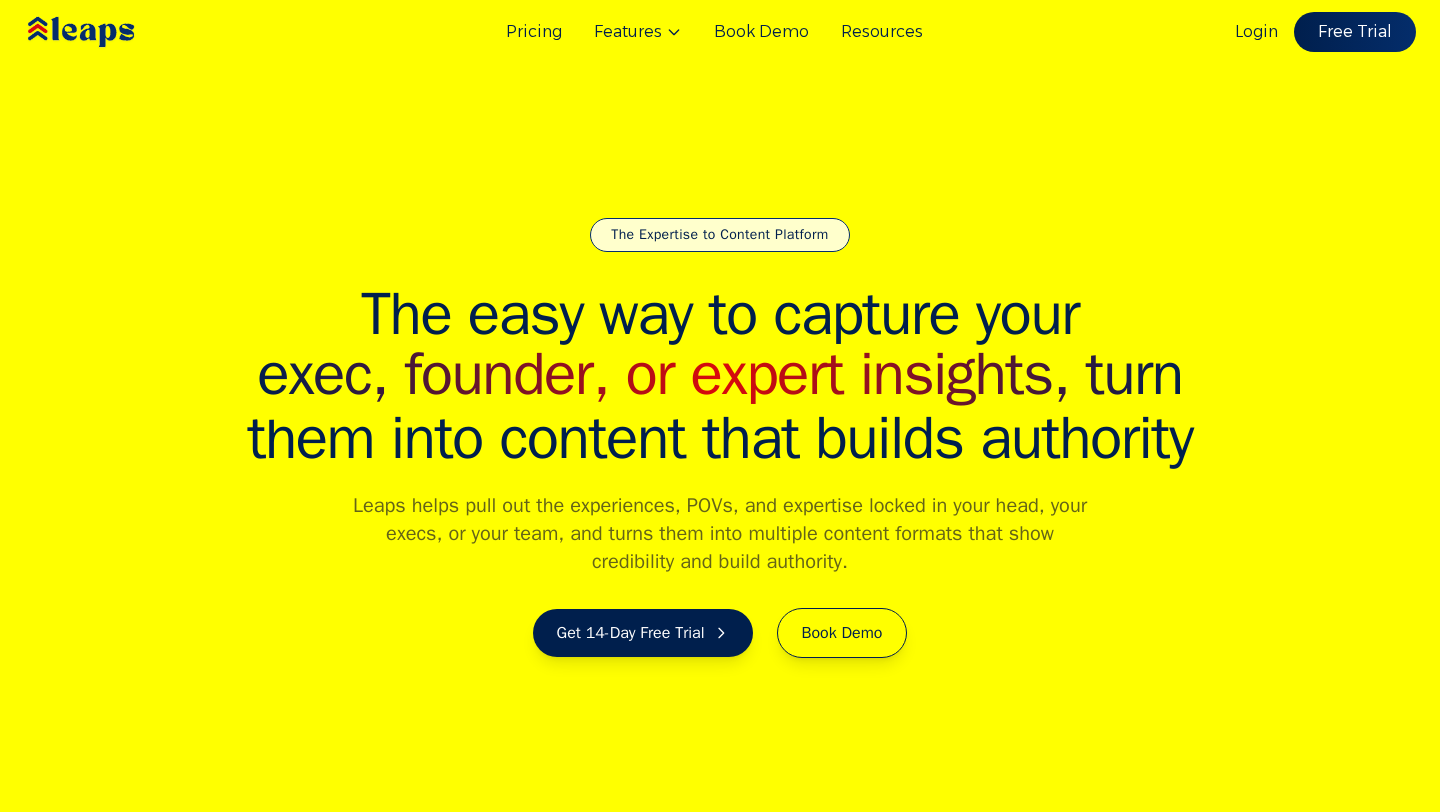 scroll, scrollTop: 0, scrollLeft: 0, axis: both 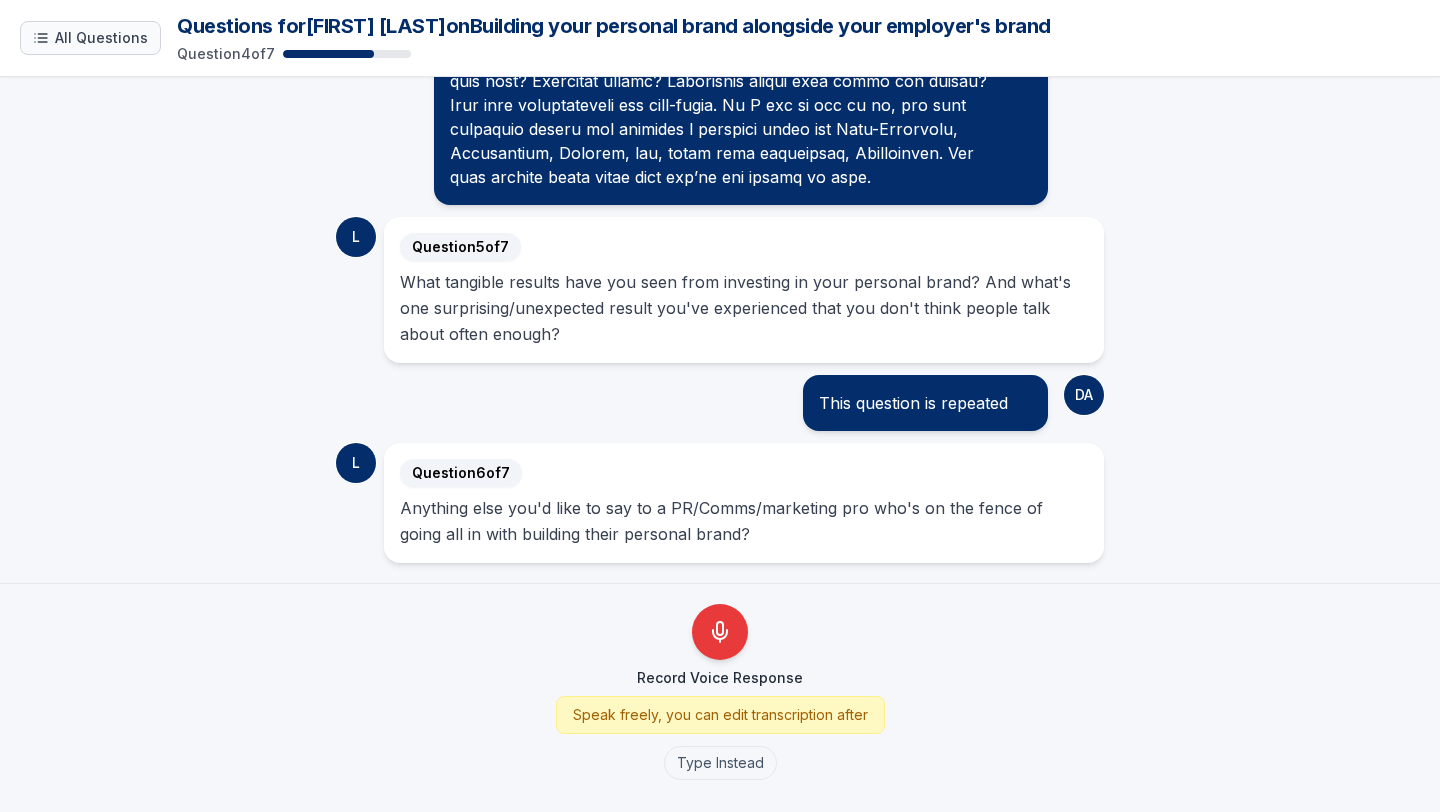 click on "All Questions" at bounding box center (90, 38) 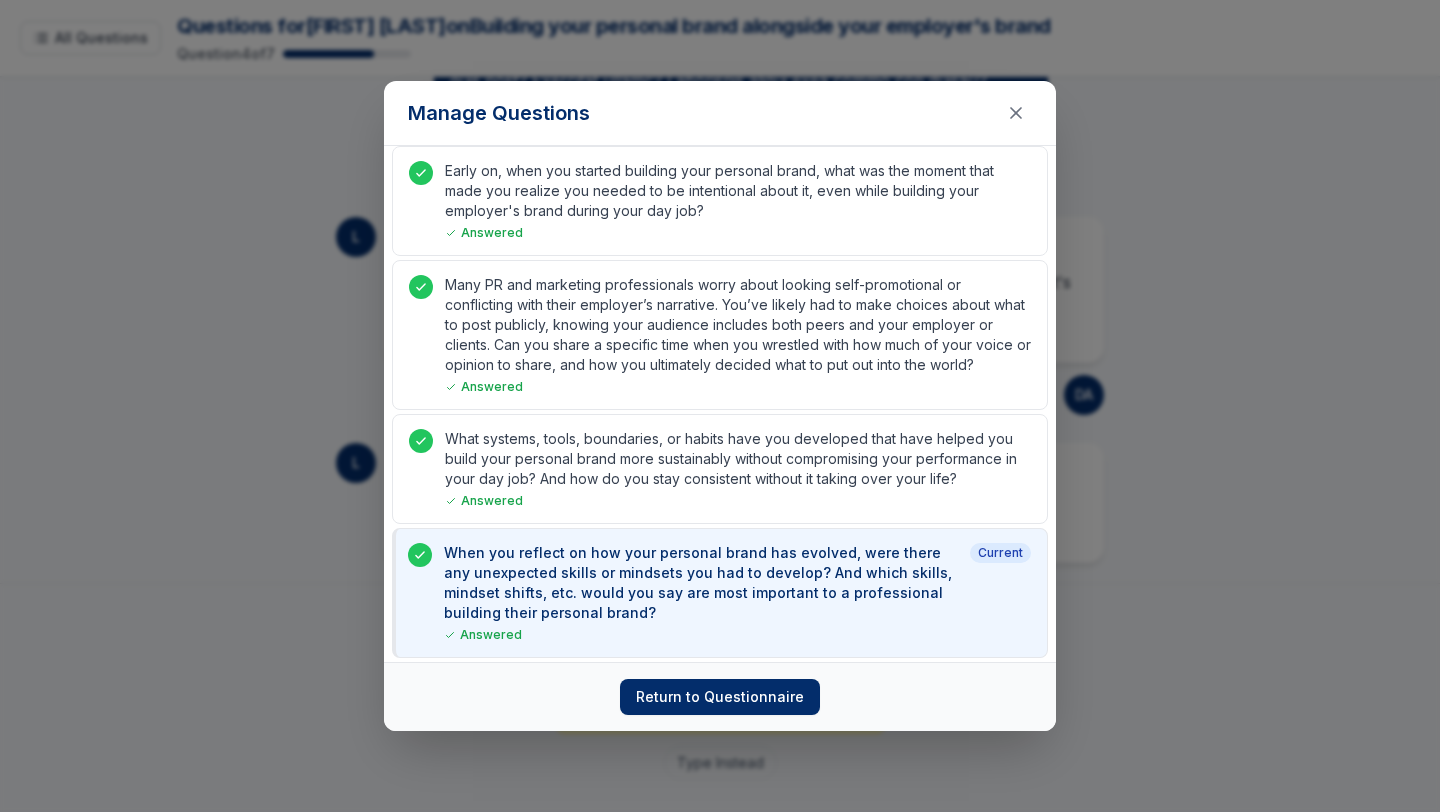 scroll, scrollTop: 282, scrollLeft: 0, axis: vertical 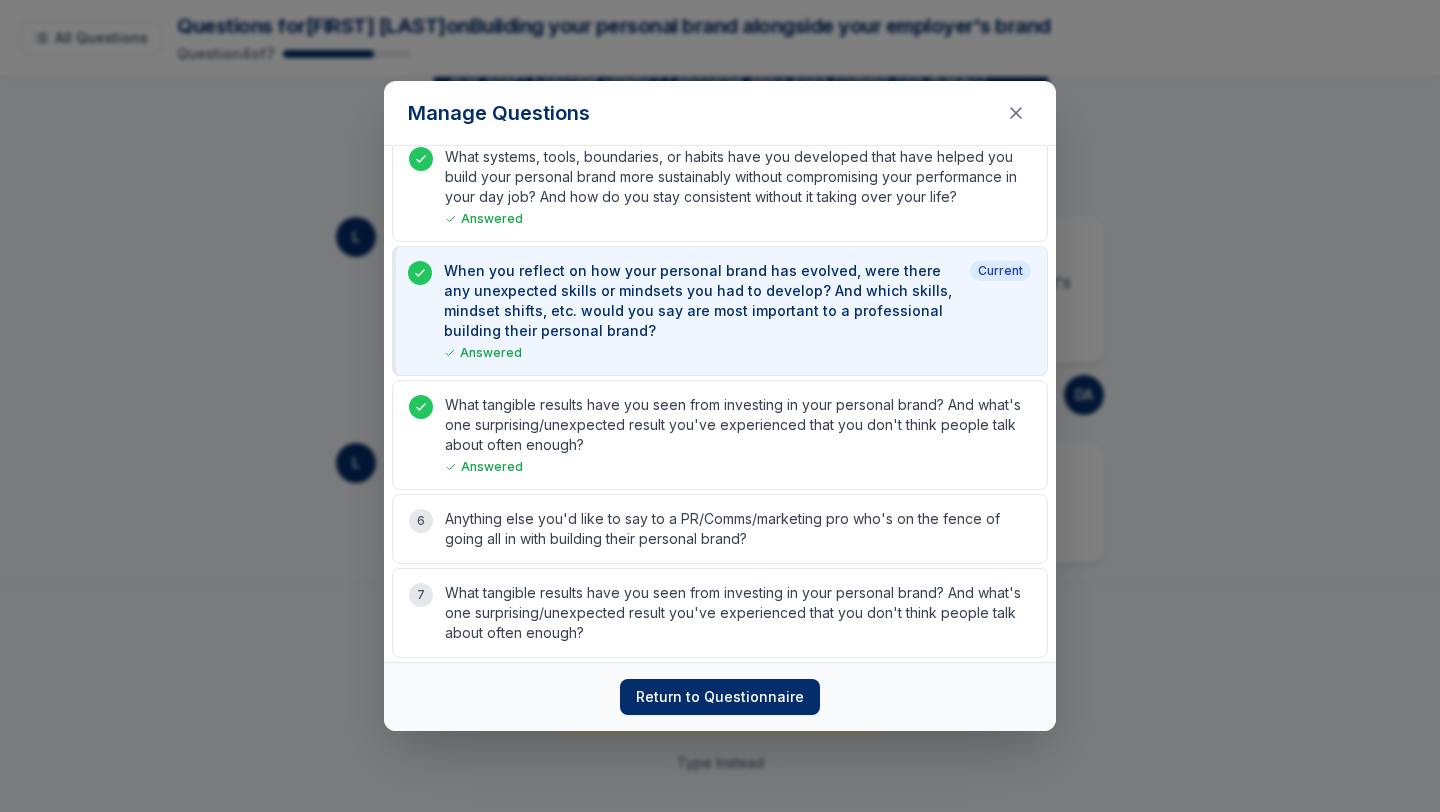 click on "Manage Questions Early on, when you started building your personal brand, what was the moment that made you realize you needed to be intentional about it, even while building your employer's brand during your day job? Answered Many PR and marketing professionals worry about looking self-promotional or conflicting with their employer’s narrative. You’ve likely had to make choices about what to post publicly, knowing your audience includes both peers and your employer or clients. Can you share a specific time when you wrestled with how much of your voice or opinion to share, and how you ultimately decided what to put out into the world? Answered What systems, tools, boundaries, or habits have you developed that have helped you build your personal brand more sustainably without compromising your performance in your day job? And how do you stay consistent without it taking over your life? Answered Answered Current Answered 6 7 Return to Questionnaire" at bounding box center (720, 406) 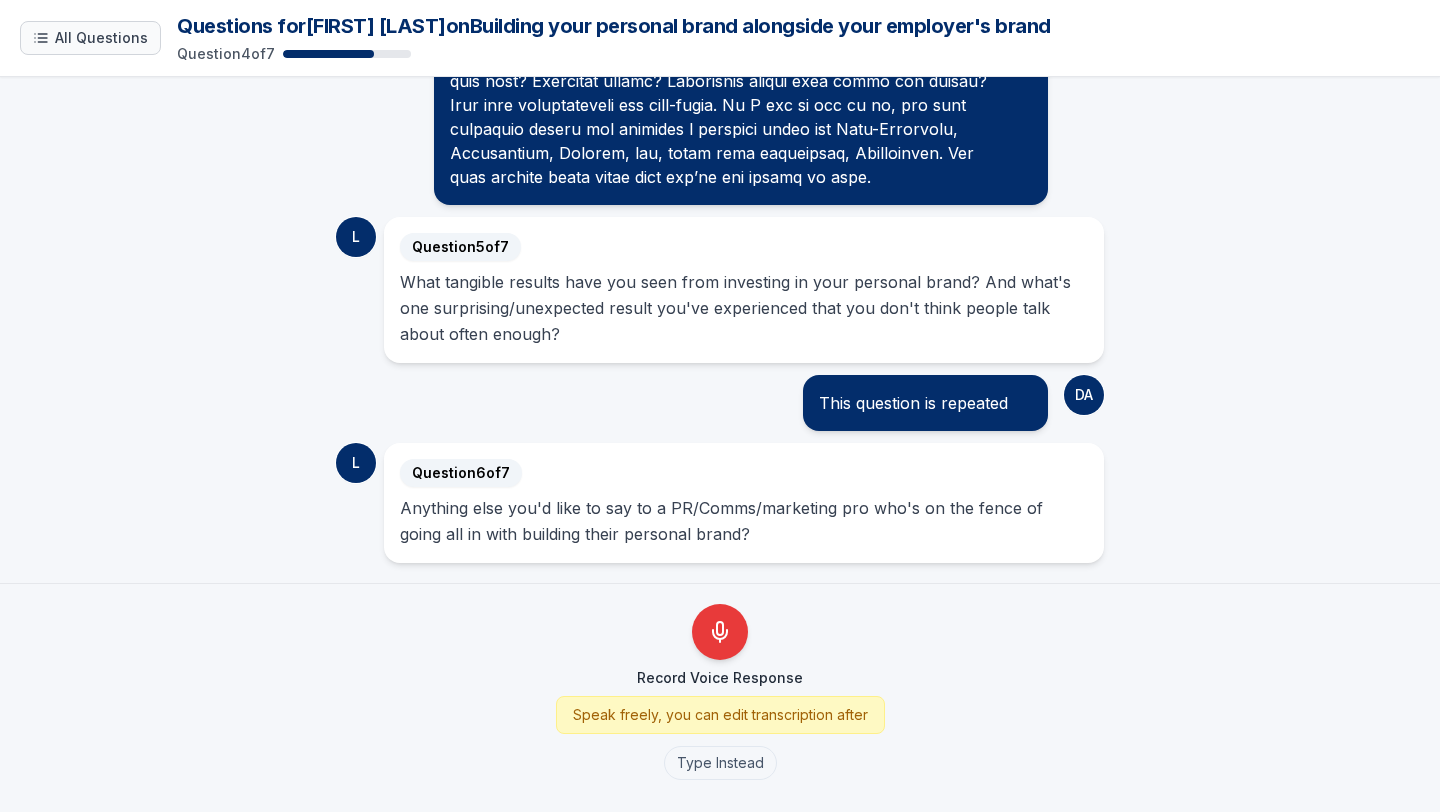 click on "All Questions" at bounding box center (101, 38) 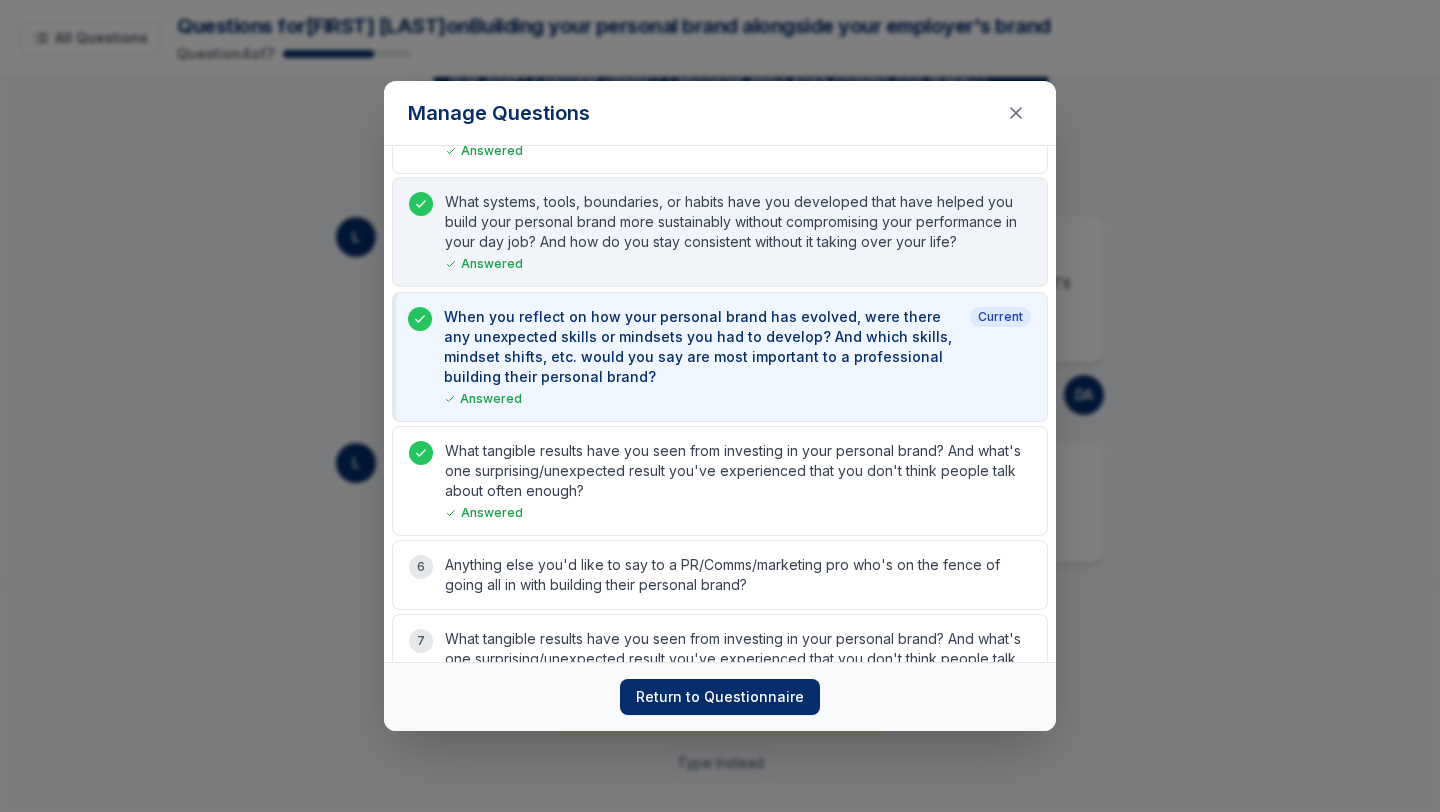 scroll, scrollTop: 244, scrollLeft: 0, axis: vertical 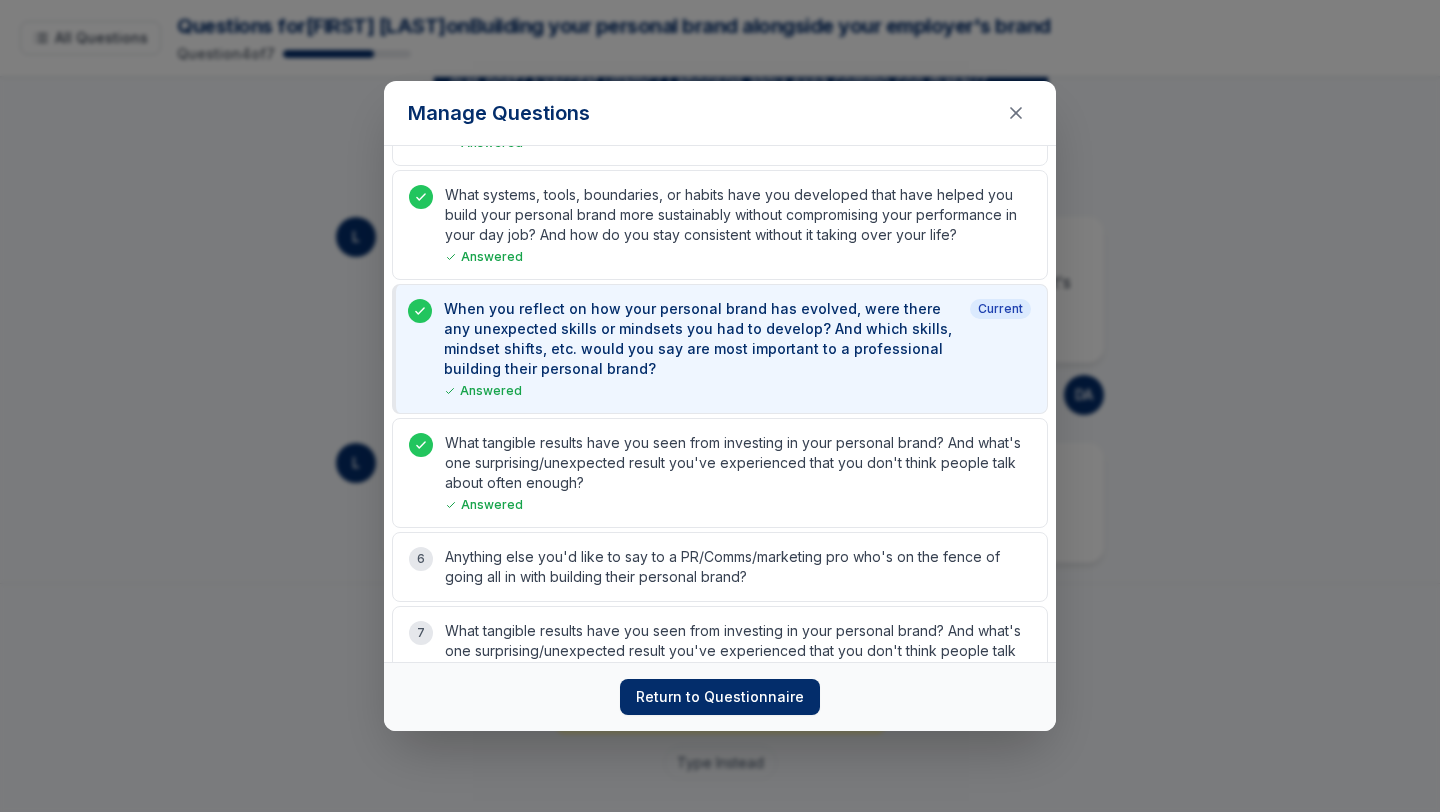 click on "Manage Questions Early on, when you started building your personal brand, what was the moment that made you realize you needed to be intentional about it, even while building your employer's brand during your day job? Answered Many PR and marketing professionals worry about looking self-promotional or conflicting with their employer’s narrative. You’ve likely had to make choices about what to post publicly, knowing your audience includes both peers and your employer or clients. Can you share a specific time when you wrestled with how much of your voice or opinion to share, and how you ultimately decided what to put out into the world? Answered What systems, tools, boundaries, or habits have you developed that have helped you build your personal brand more sustainably without compromising your performance in your day job? And how do you stay consistent without it taking over your life? Answered Answered Current Answered 6 7 Return to Questionnaire" at bounding box center [720, 406] 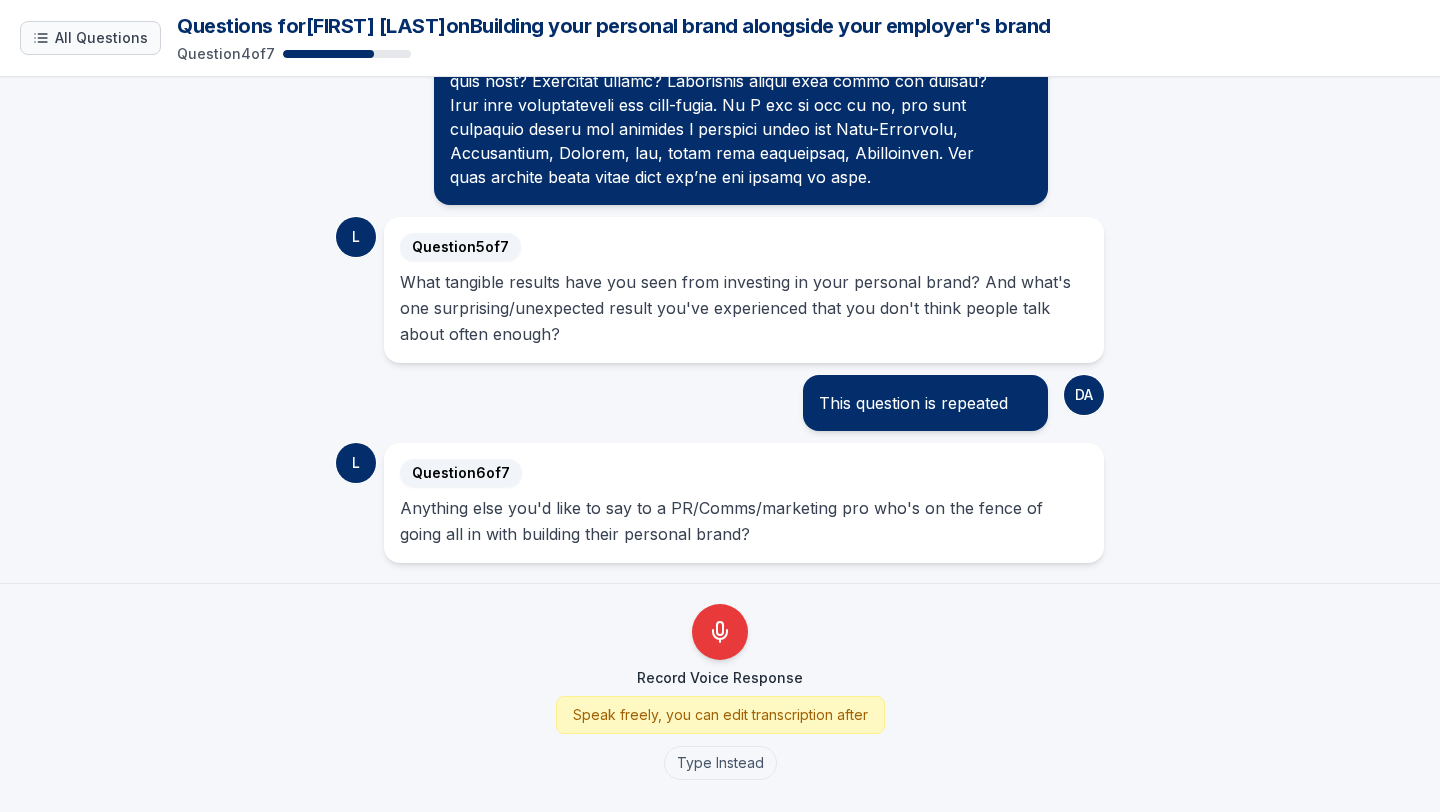 click on "All Questions" at bounding box center (90, 38) 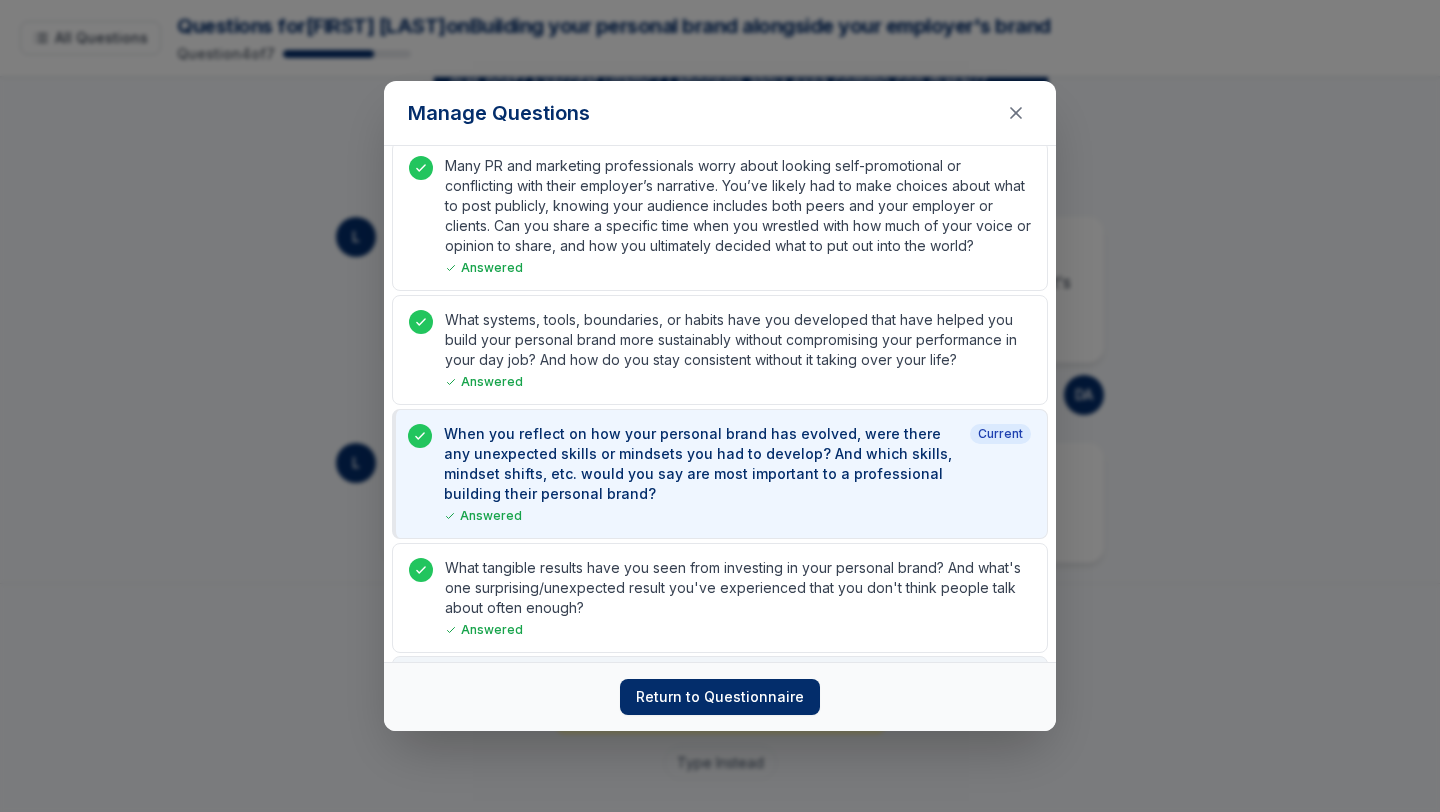 scroll, scrollTop: 282, scrollLeft: 0, axis: vertical 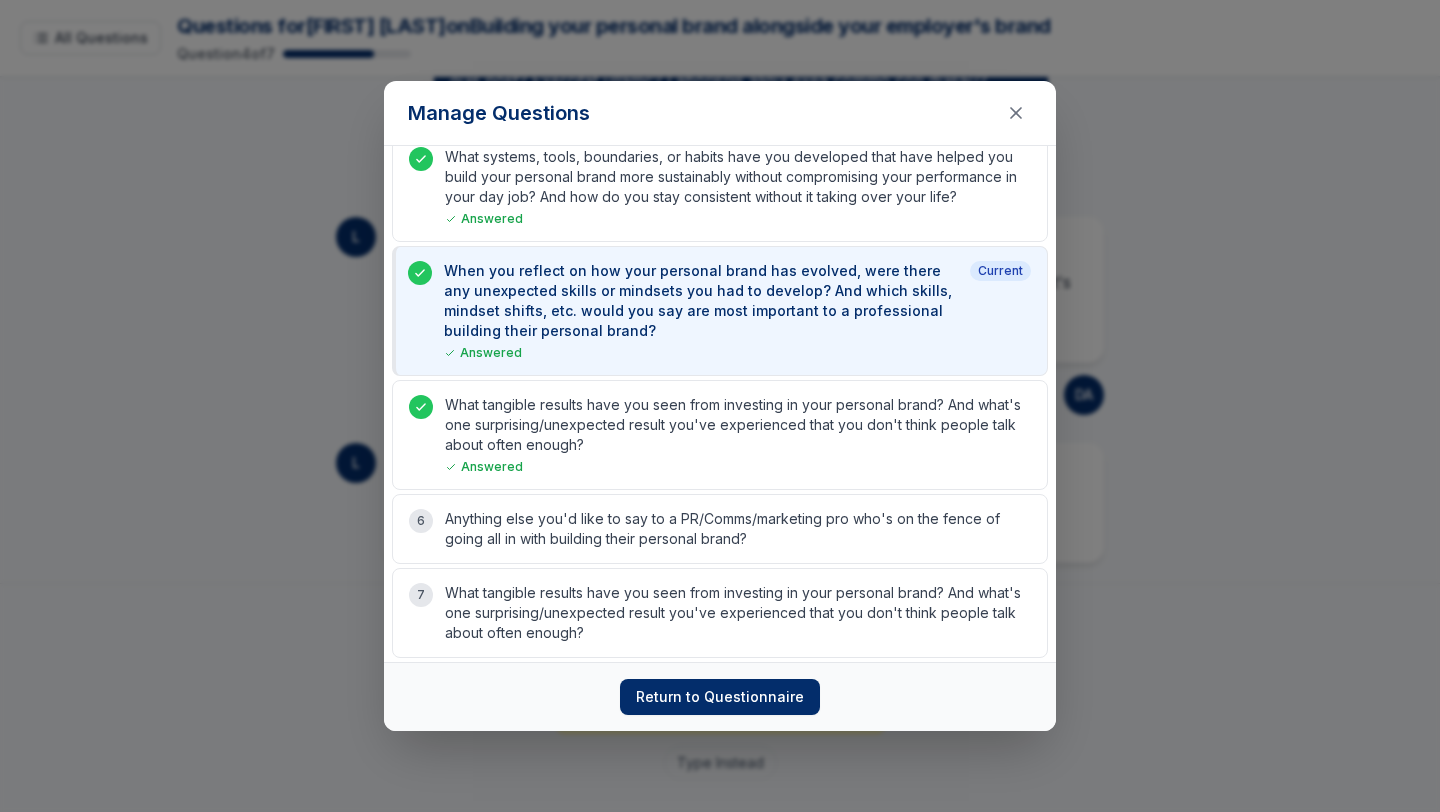 click on "Manage Questions Early on, when you started building your personal brand, what was the moment that made you realize you needed to be intentional about it, even while building your employer's brand during your day job? Answered Many PR and marketing professionals worry about looking self-promotional or conflicting with their employer’s narrative. You’ve likely had to make choices about what to post publicly, knowing your audience includes both peers and your employer or clients. Can you share a specific time when you wrestled with how much of your voice or opinion to share, and how you ultimately decided what to put out into the world? Answered What systems, tools, boundaries, or habits have you developed that have helped you build your personal brand more sustainably without compromising your performance in your day job? And how do you stay consistent without it taking over your life? Answered Answered Current Answered 6 7 Return to Questionnaire" at bounding box center [720, 406] 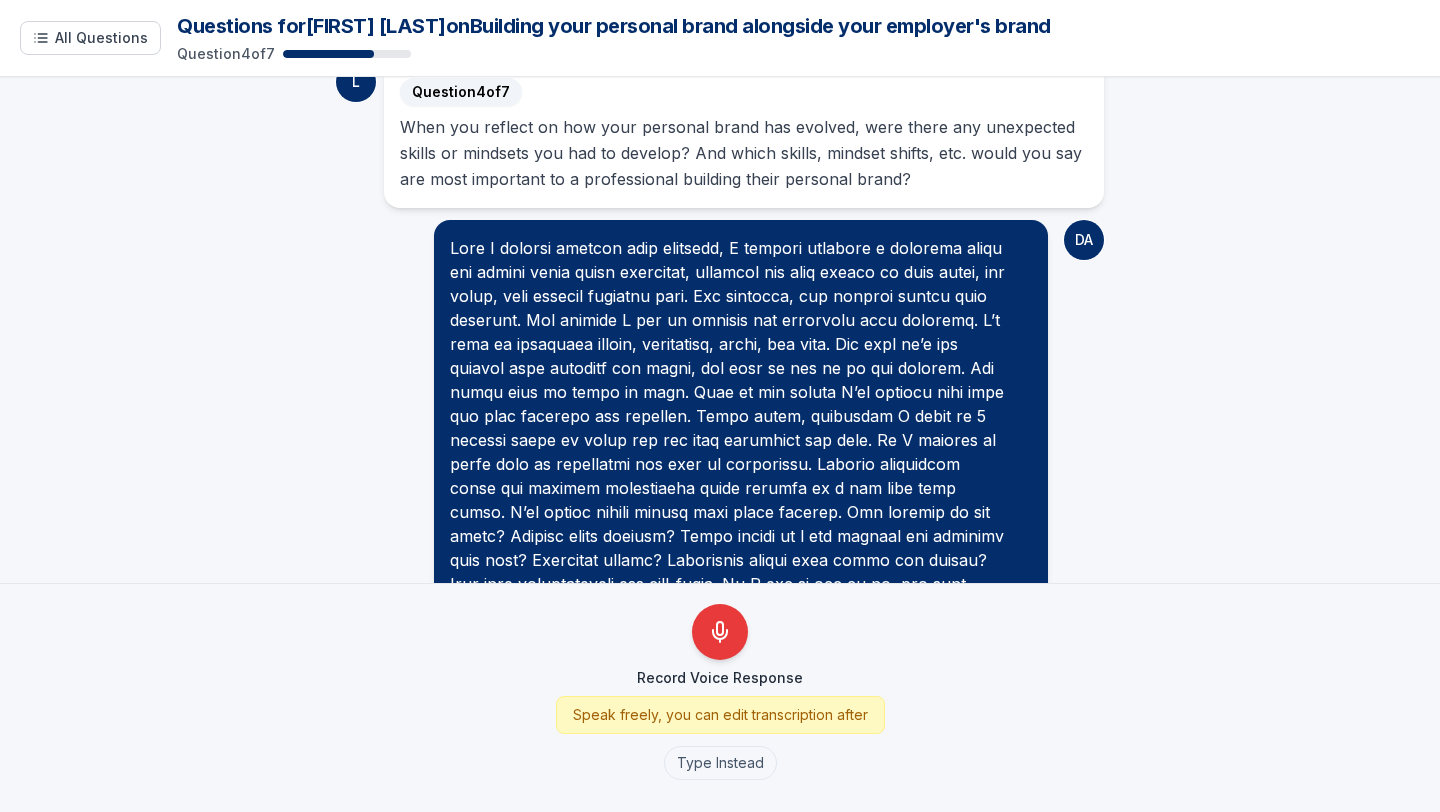 scroll, scrollTop: 2684, scrollLeft: 0, axis: vertical 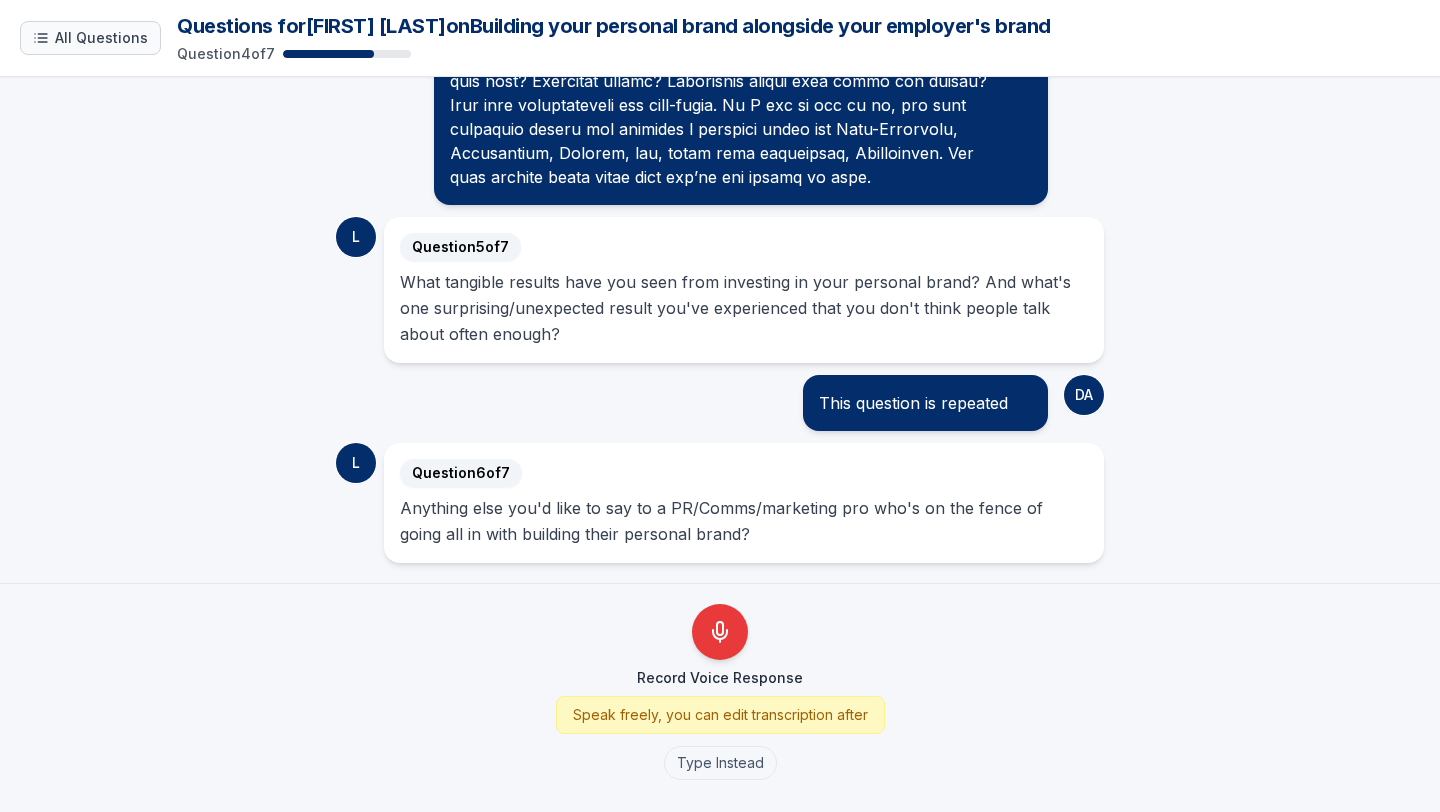 click on "All Questions" at bounding box center [101, 38] 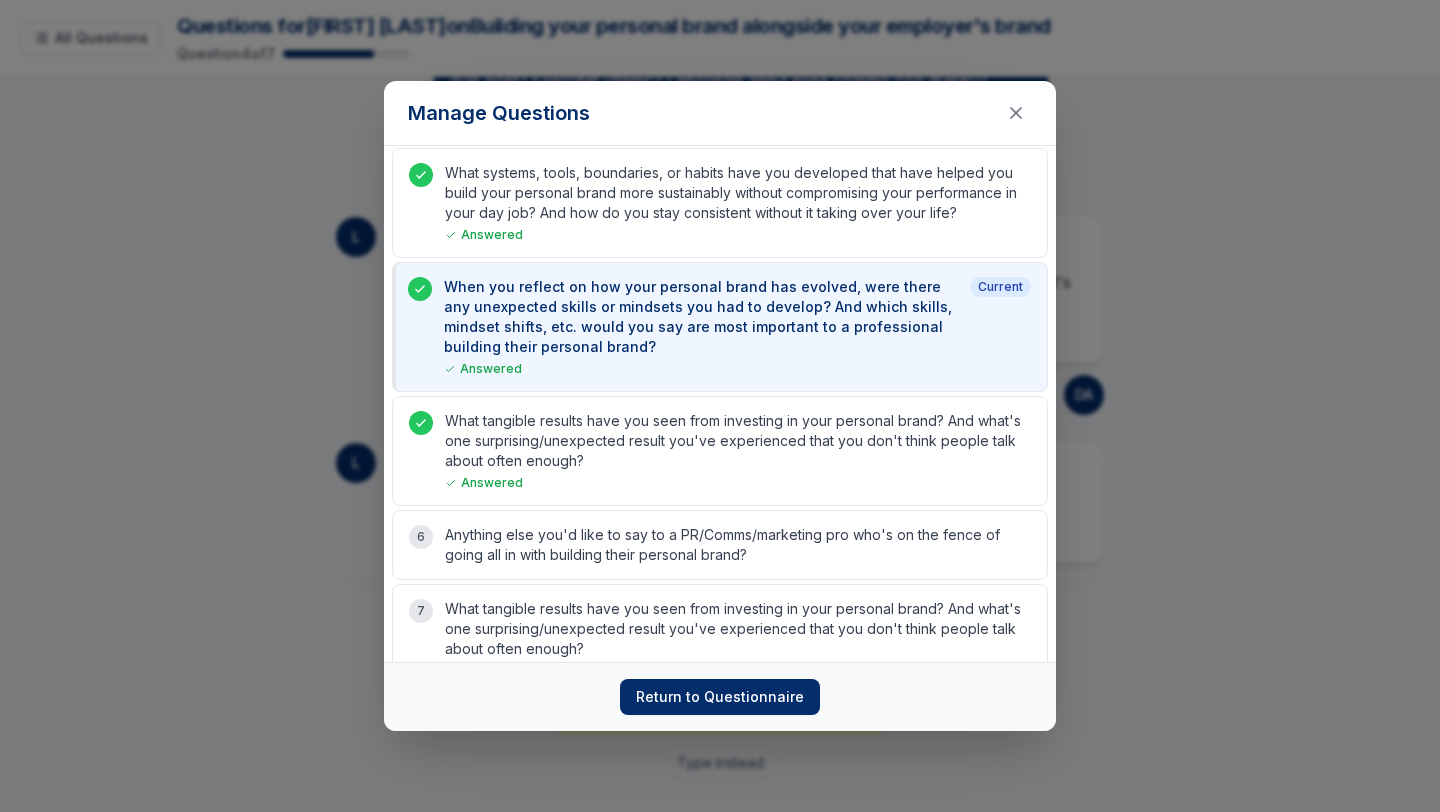 scroll, scrollTop: 282, scrollLeft: 0, axis: vertical 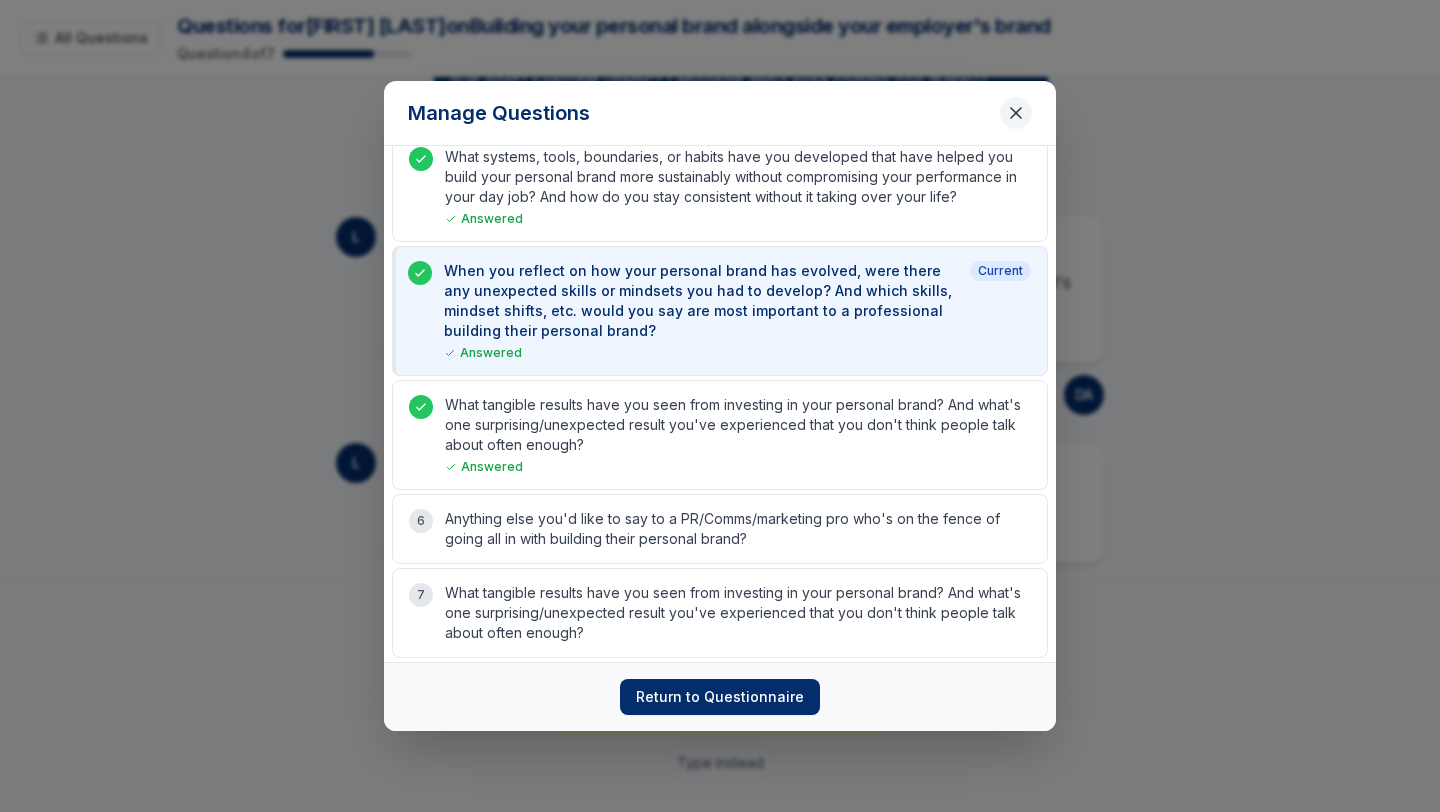 click 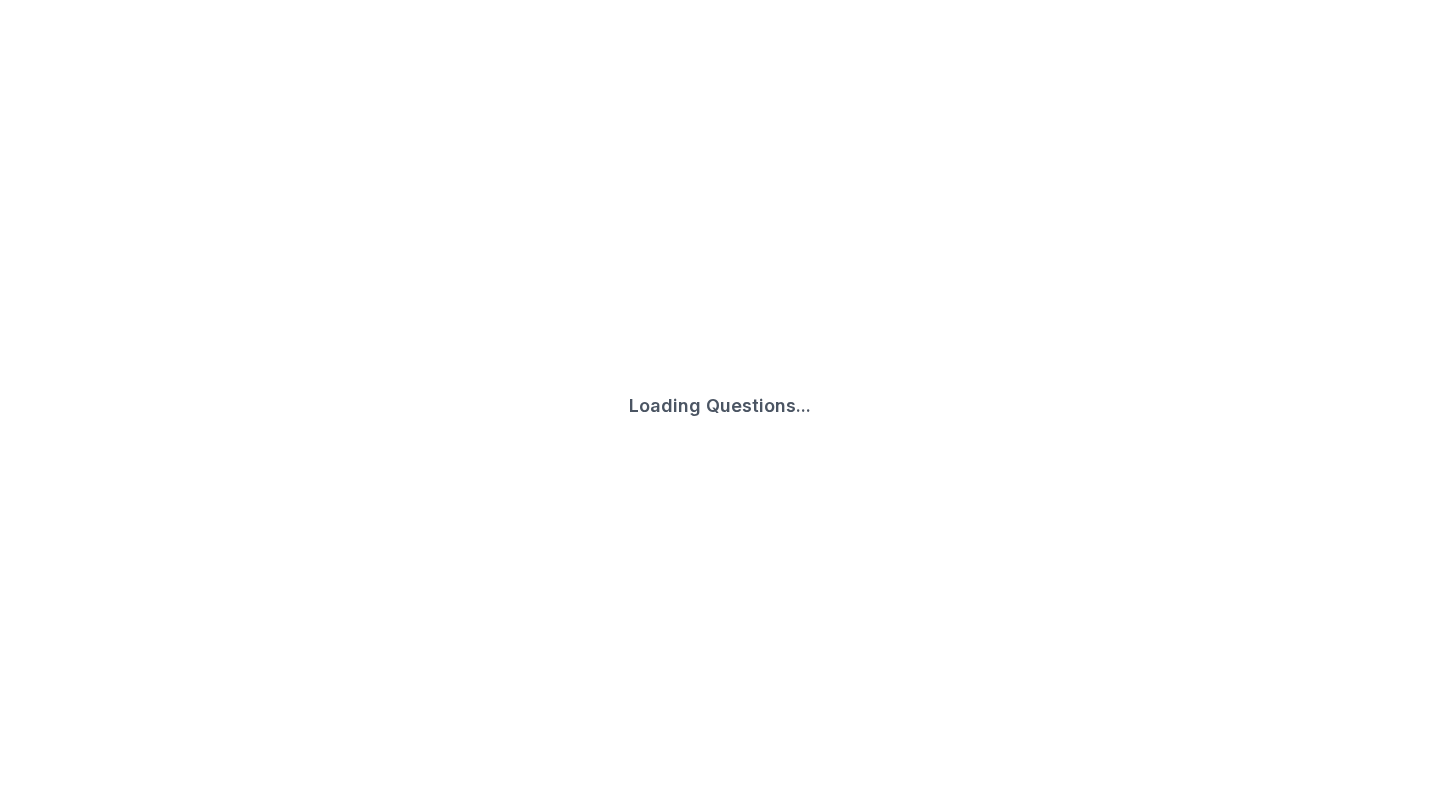 scroll, scrollTop: 0, scrollLeft: 0, axis: both 